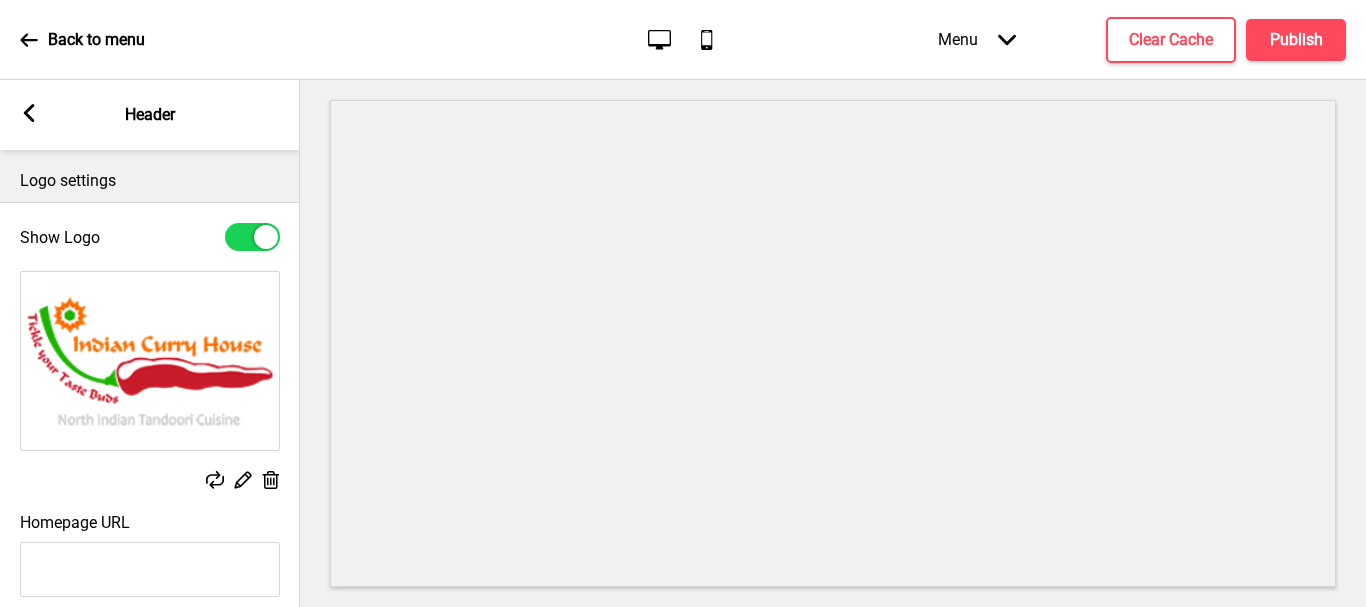 select on "Lato" 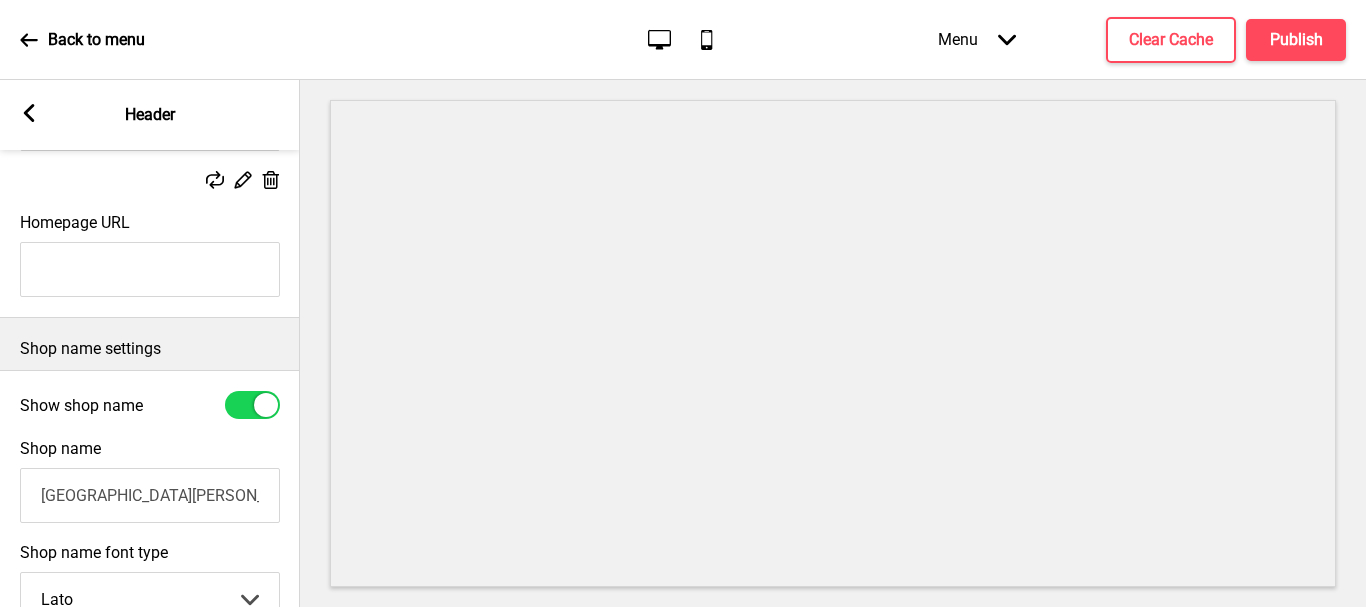 scroll, scrollTop: 500, scrollLeft: 0, axis: vertical 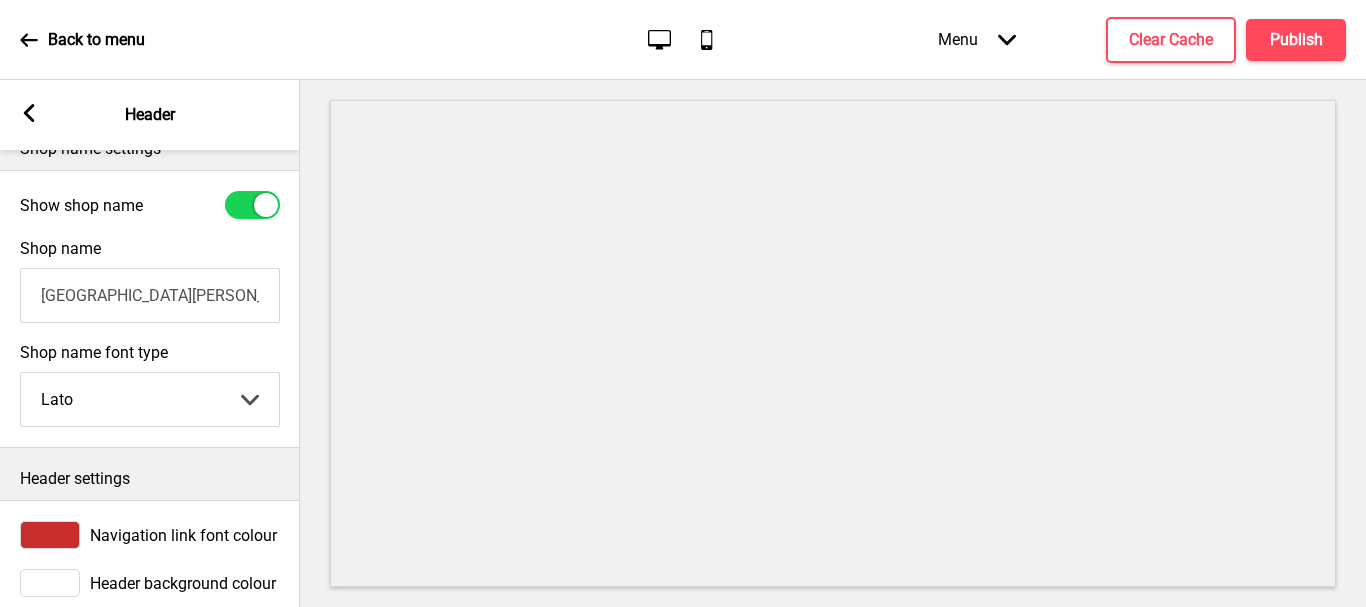 click on "Abhaya Libre Abril Fatface Adobe Garamond Pro Arimo Arsenal Arvo Berkshire Swash Be Vietnam Pro Bitter Bree Serif Cantora One Cabin Courgette Coustard Glegoo Hammersmith One Hind Guntur Josefin Sans Jost Kalam Lato Libre Baskerville Libre Franklin Lora Merriweather Nunito Sans Oregano Oswald Pacifico Playfair Display Prata Quattrocento Quicksand Roboto Roboto Slab Rye Sanchez Signika Trocchi Ubuntu Vollkorn Yeseva One 王漢宗細黑體繁 王漢宗細圓體繁 王漢宗粗明體繁 小米兰亭简 腾翔嘉丽细圆简 腾祥睿黑简 王漢宗波卡體繁一空陰 王漢宗粗圓體繁一雙空 瀨戶字體繁 田氏方筆刷體繁 田氏细笔刷體繁 站酷快乐简体 站酷酷黑 站酷小薇字体简体 Aa晚风 Aa荷包鼓鼓 中文 STSong" at bounding box center [150, 399] 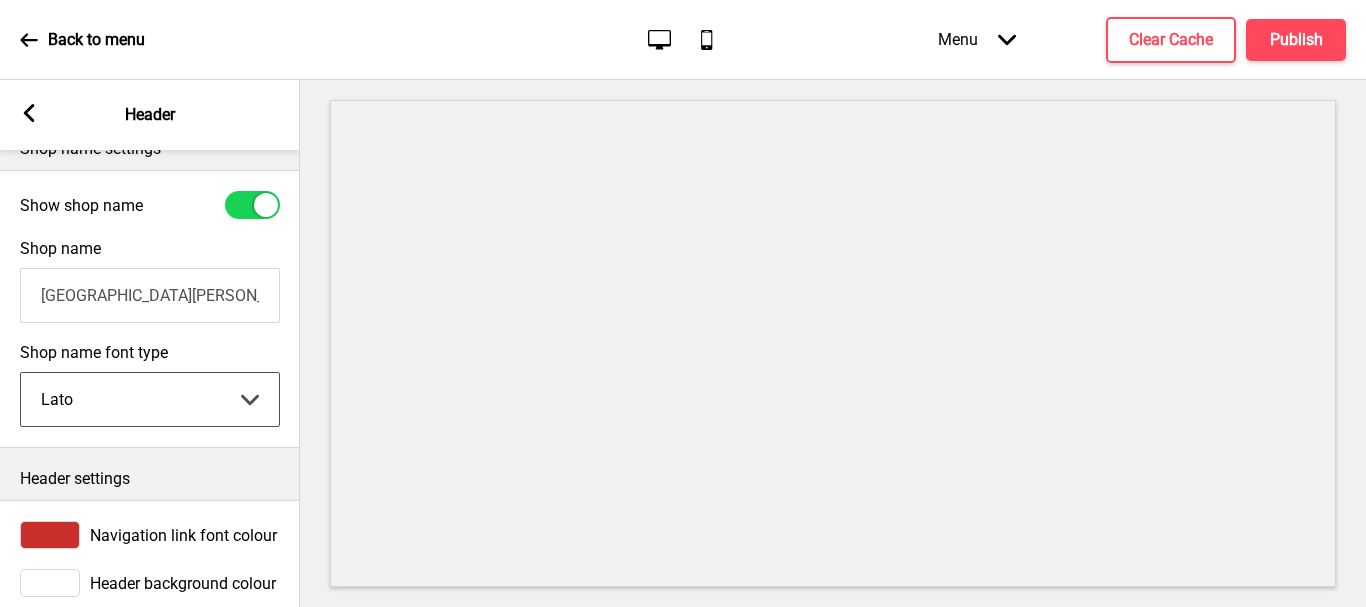 click on "Abhaya Libre Abril Fatface Adobe Garamond Pro Arimo Arsenal Arvo Berkshire Swash Be Vietnam Pro Bitter Bree Serif Cantora One Cabin Courgette Coustard Glegoo Hammersmith One Hind Guntur Josefin Sans Jost Kalam Lato Libre Baskerville Libre Franklin Lora Merriweather Nunito Sans Oregano Oswald Pacifico Playfair Display Prata Quattrocento Quicksand Roboto Roboto Slab Rye Sanchez Signika Trocchi Ubuntu Vollkorn Yeseva One 王漢宗細黑體繁 王漢宗細圓體繁 王漢宗粗明體繁 小米兰亭简 腾翔嘉丽细圆简 腾祥睿黑简 王漢宗波卡體繁一空陰 王漢宗粗圓體繁一雙空 瀨戶字體繁 田氏方筆刷體繁 田氏细笔刷體繁 站酷快乐简体 站酷酷黑 站酷小薇字体简体 Aa晚风 Aa荷包鼓鼓 中文 STSong" at bounding box center (150, 399) 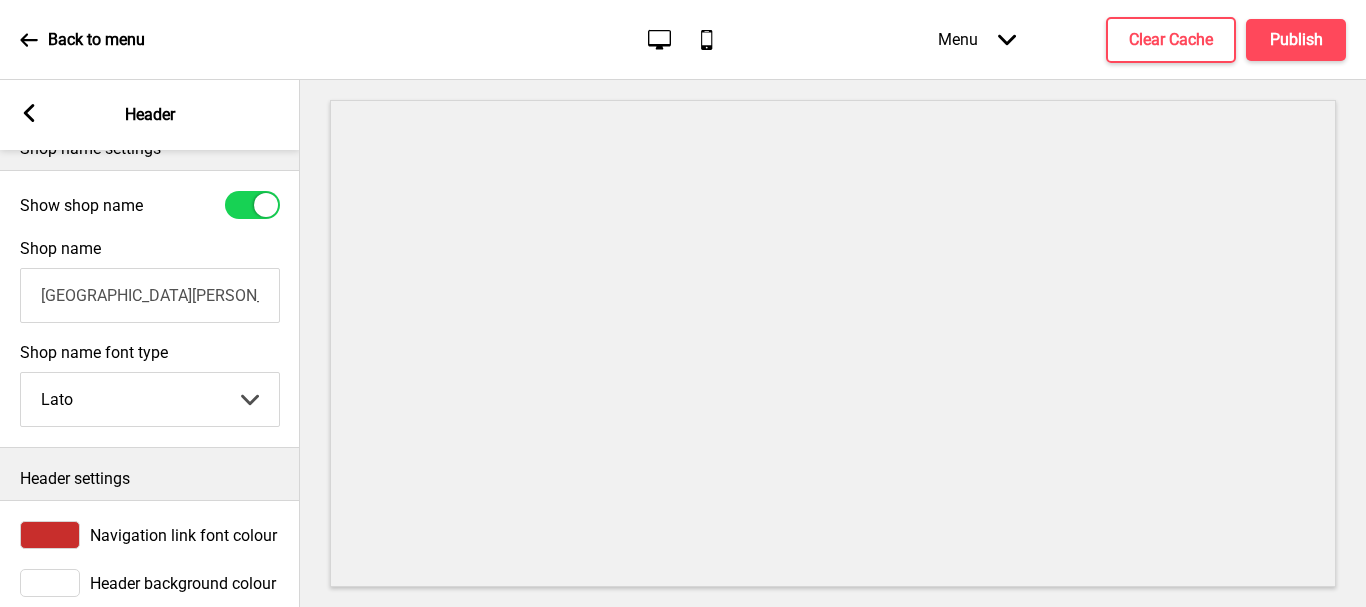 scroll, scrollTop: 0, scrollLeft: 4, axis: horizontal 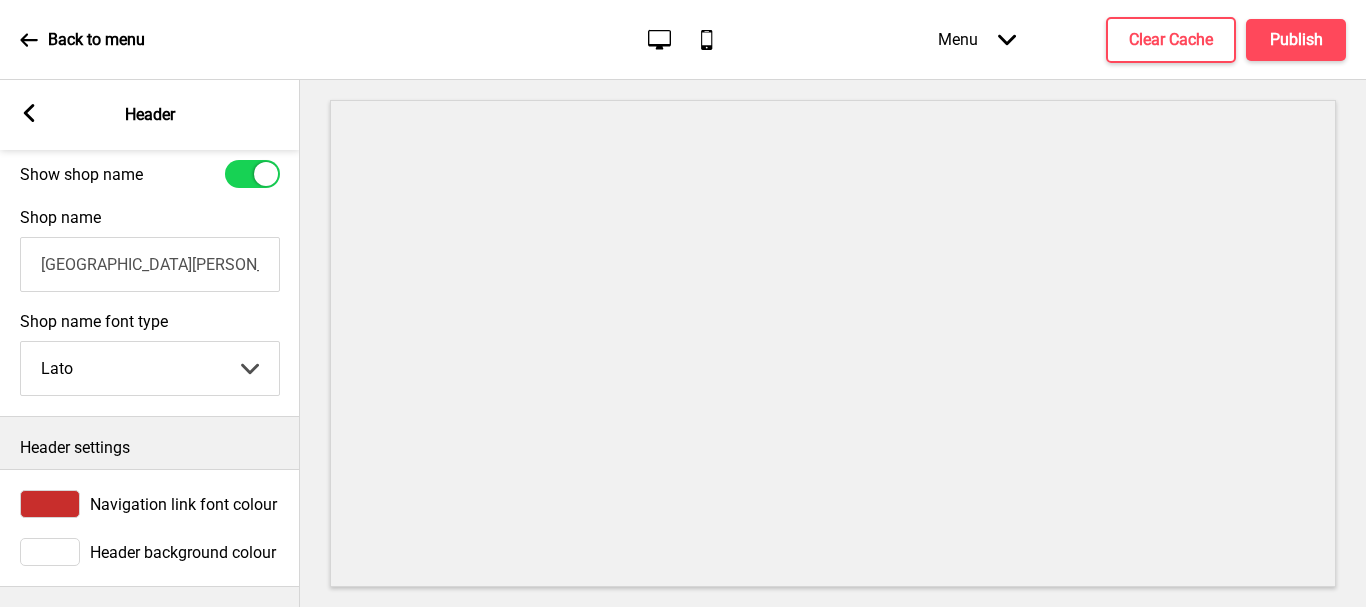 click at bounding box center (50, 552) 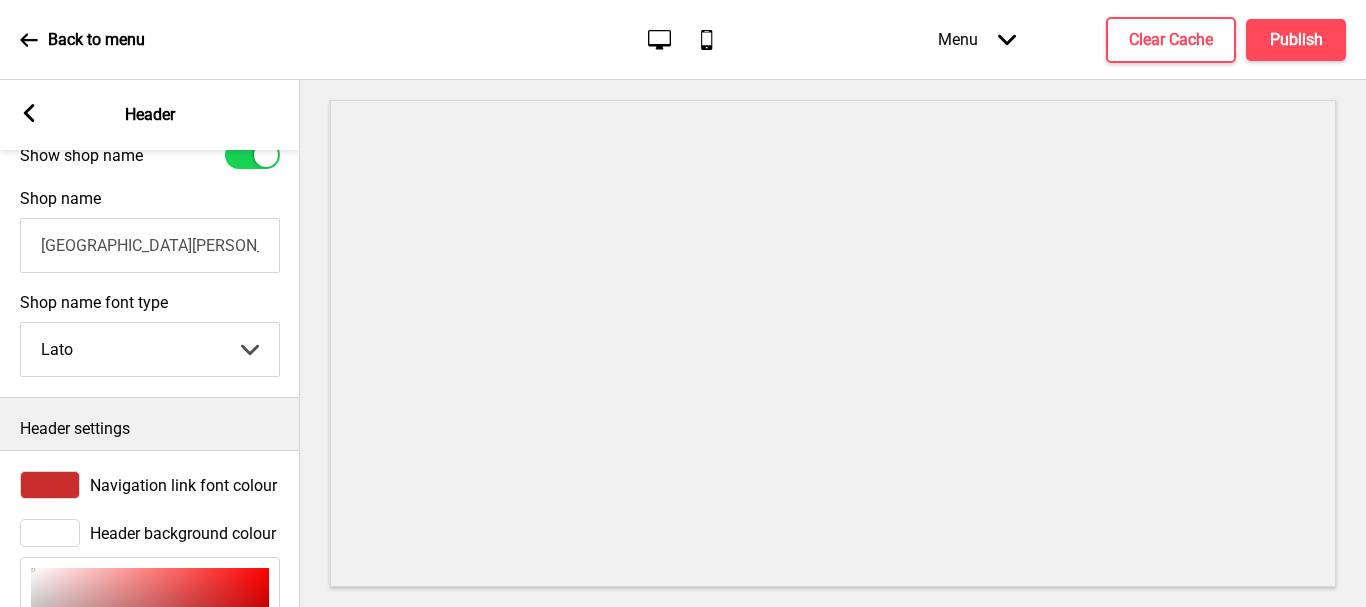 scroll, scrollTop: 650, scrollLeft: 0, axis: vertical 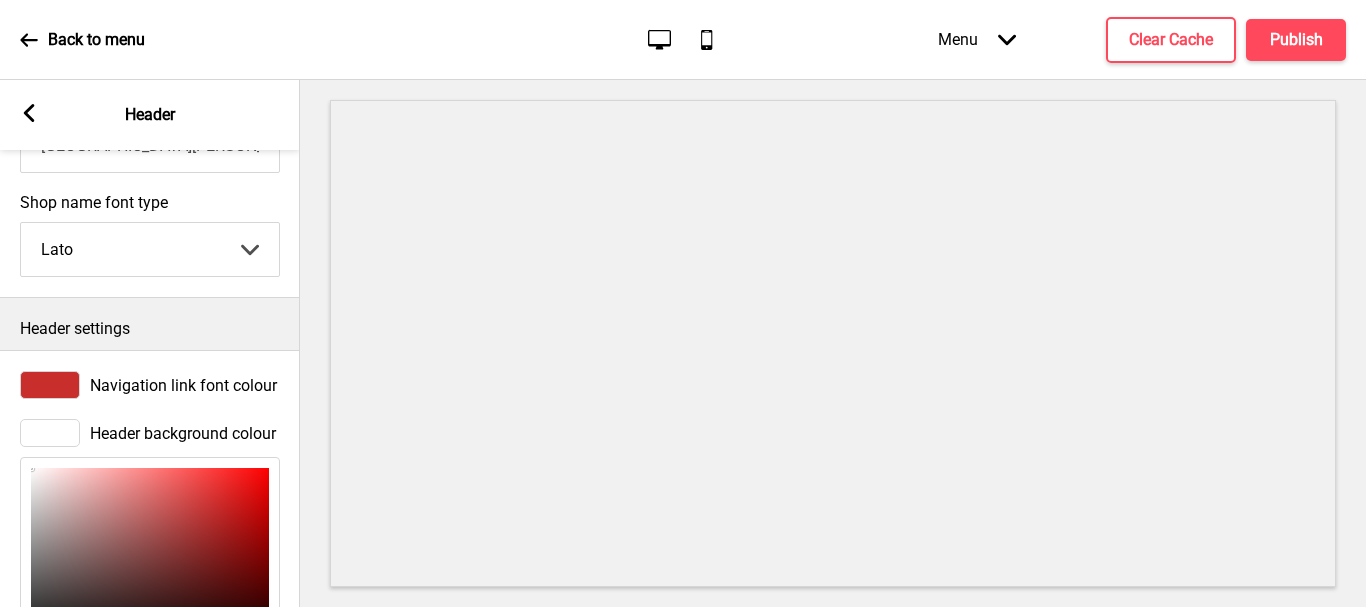 type on "D8A8A8" 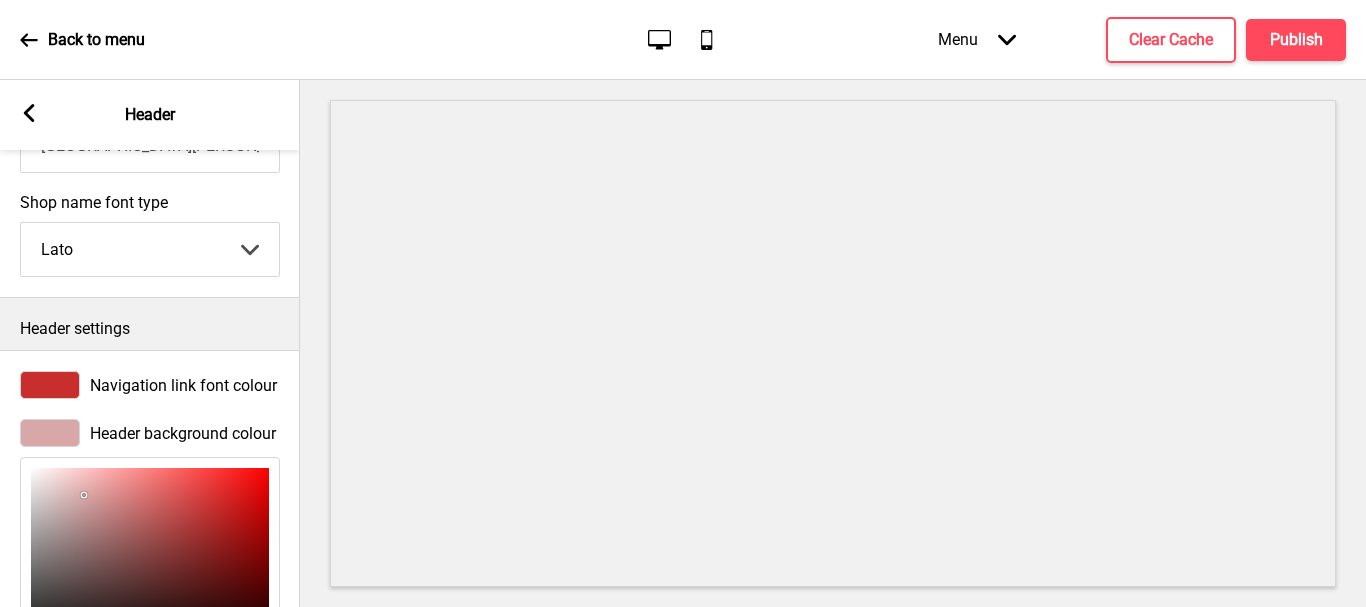 click on "Header background colour D8A8A8 hex 216 r 168 g 168 b 100 a" at bounding box center [150, 596] 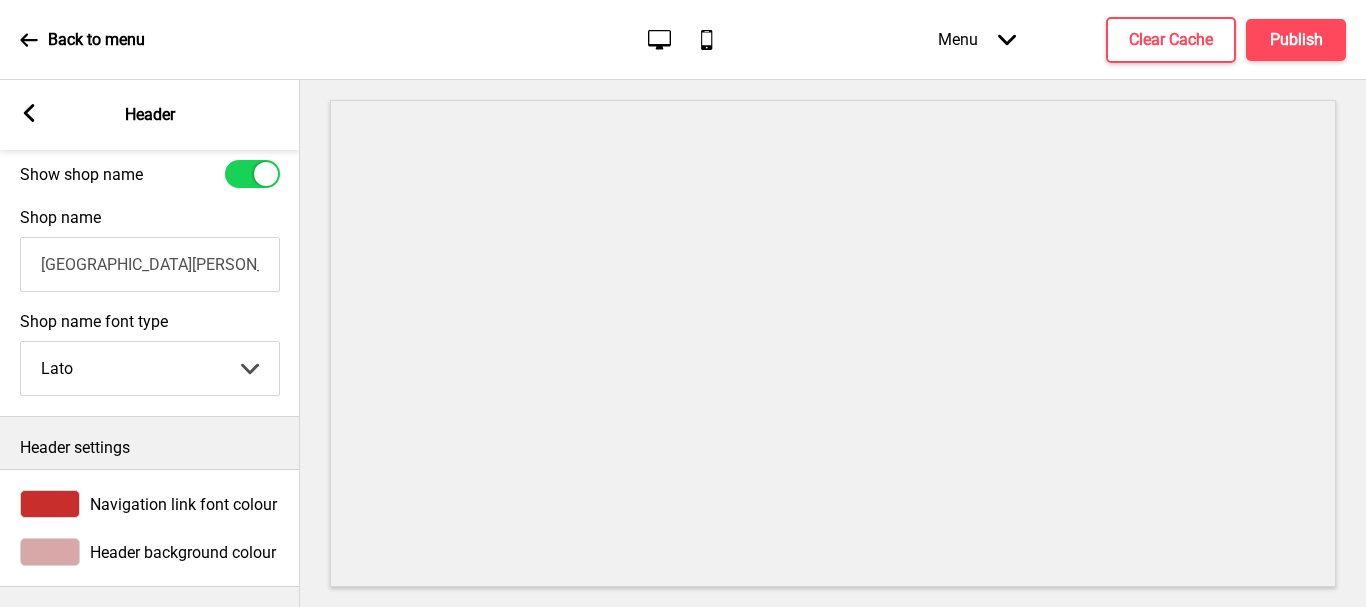 scroll, scrollTop: 550, scrollLeft: 0, axis: vertical 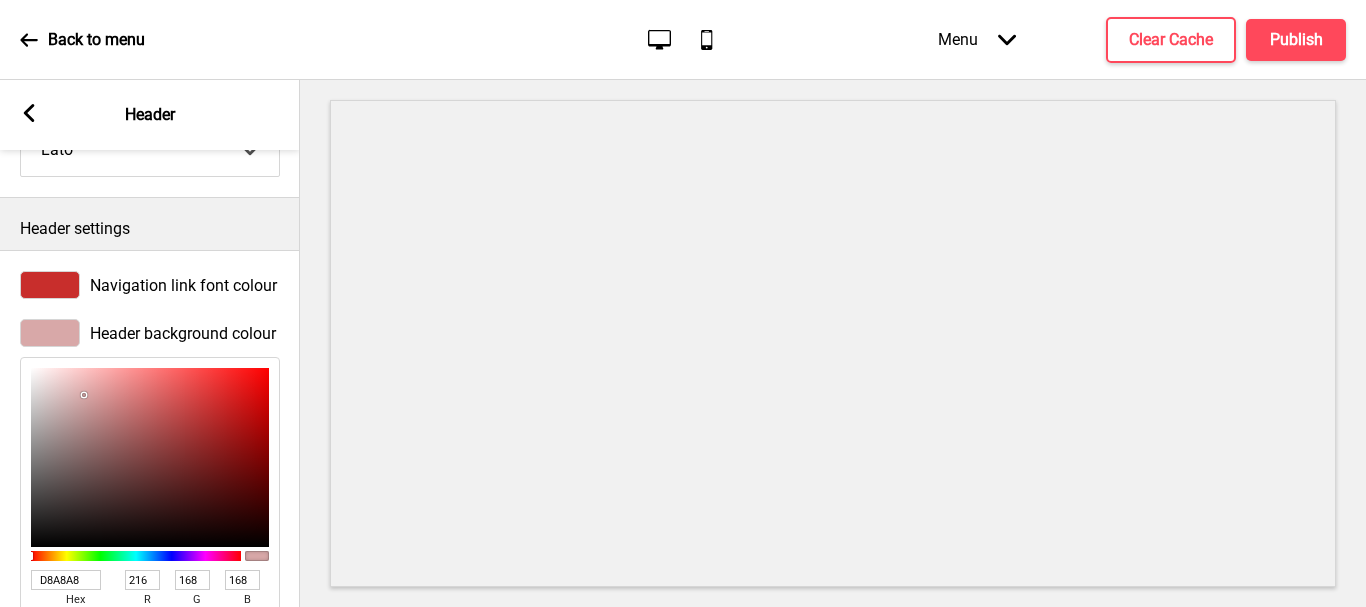 type on "F9F0F0" 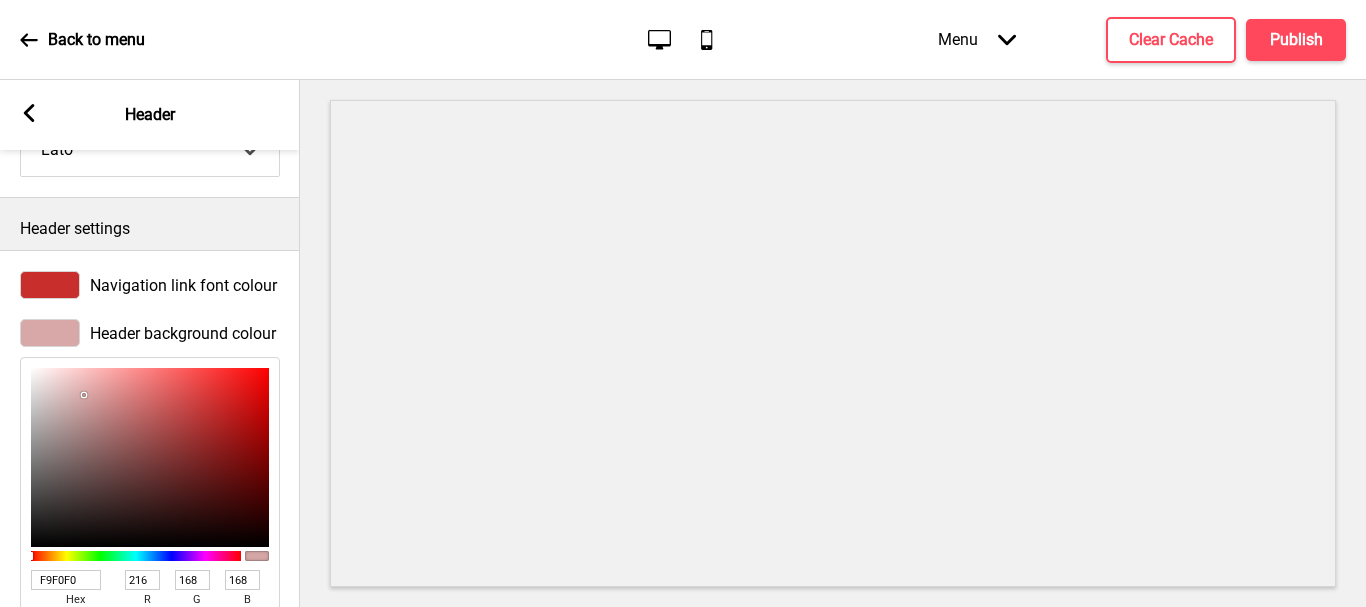 type on "249" 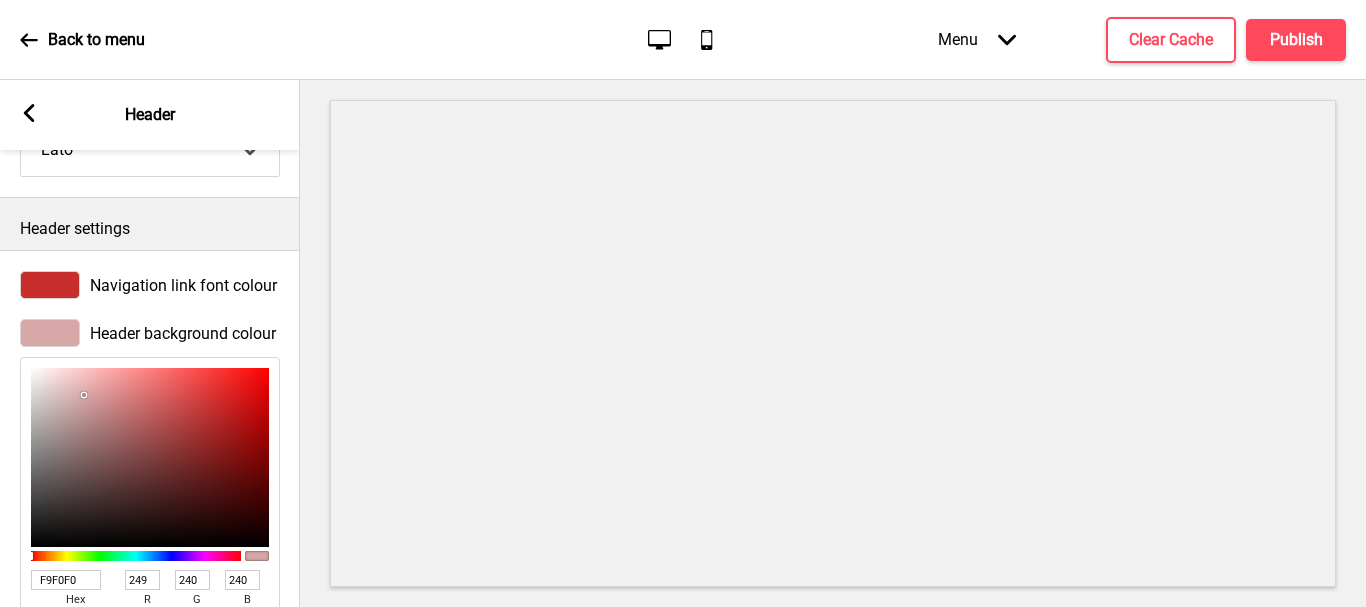 click at bounding box center (150, 457) 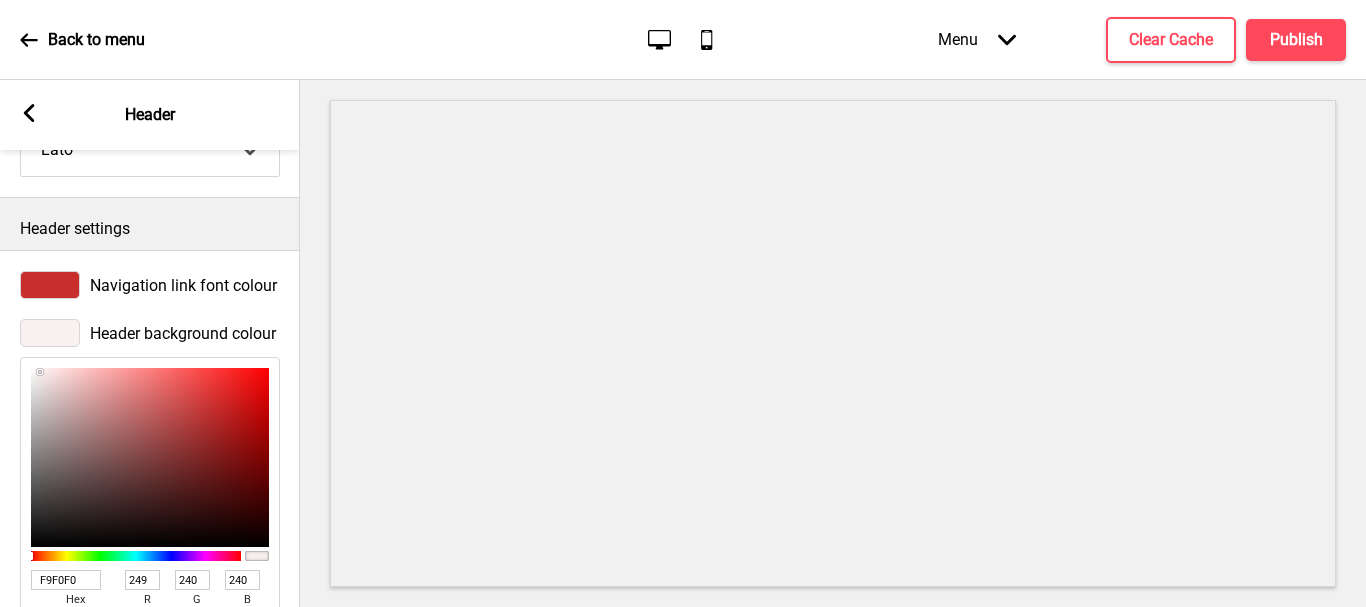click on "F9F0F0 hex 249 r 240 g 240 b 100 a" at bounding box center (150, 515) 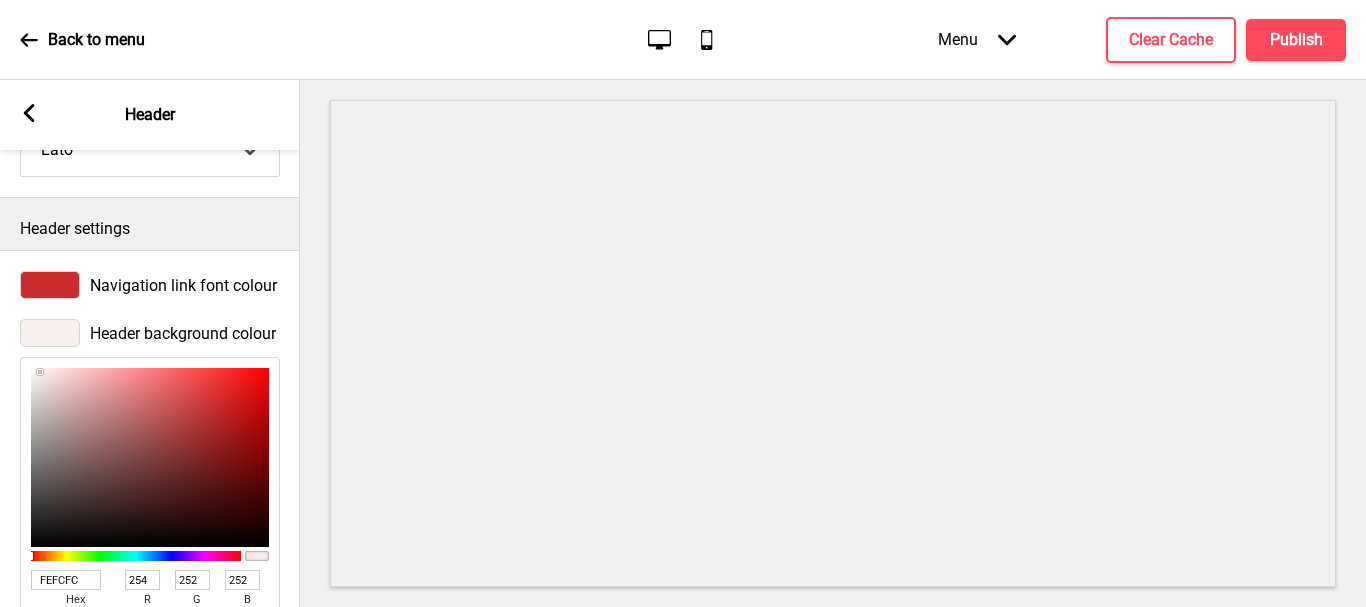 click at bounding box center [150, 457] 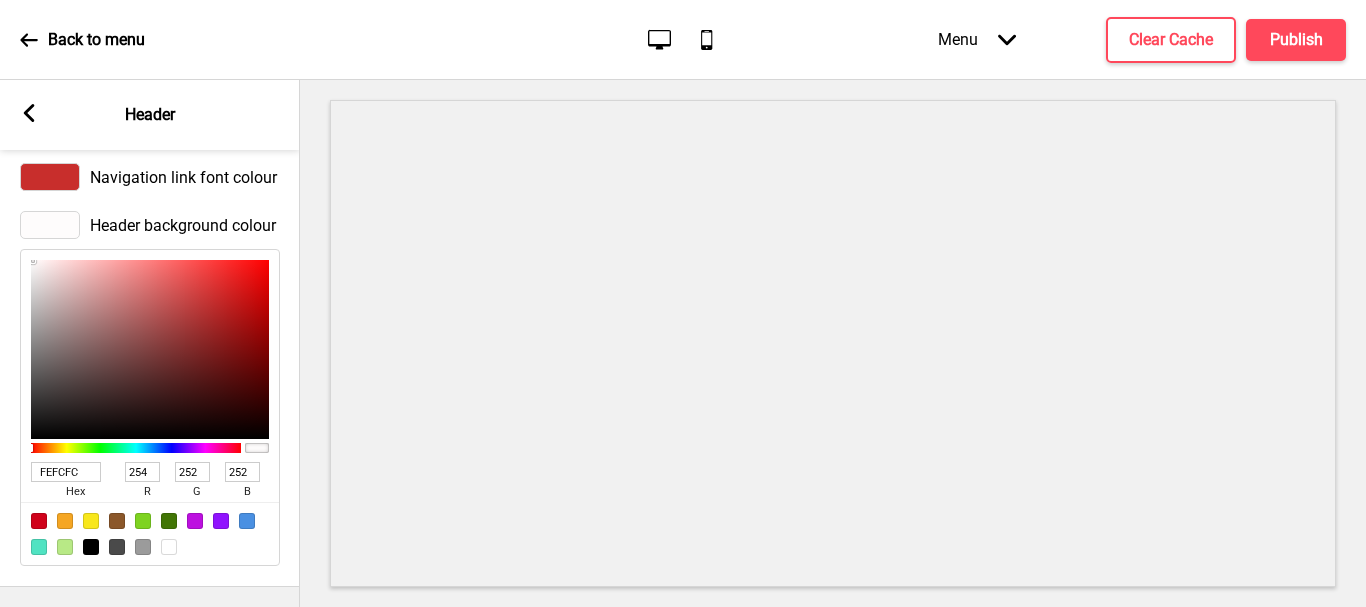 scroll, scrollTop: 881, scrollLeft: 0, axis: vertical 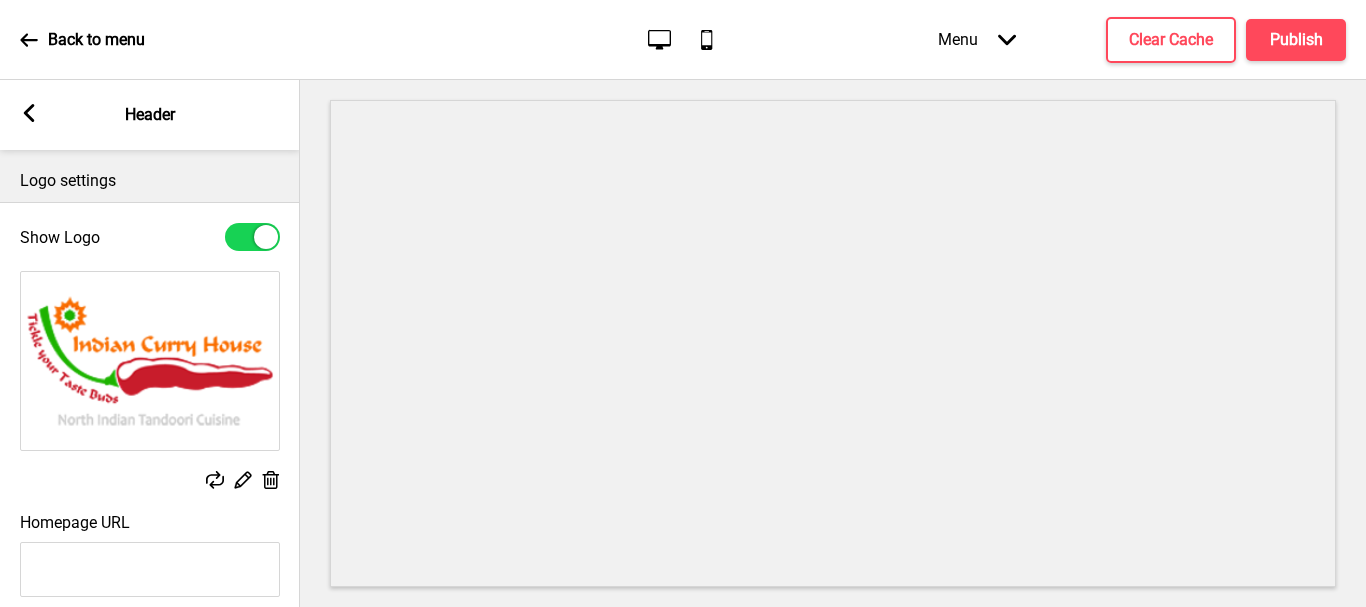 click 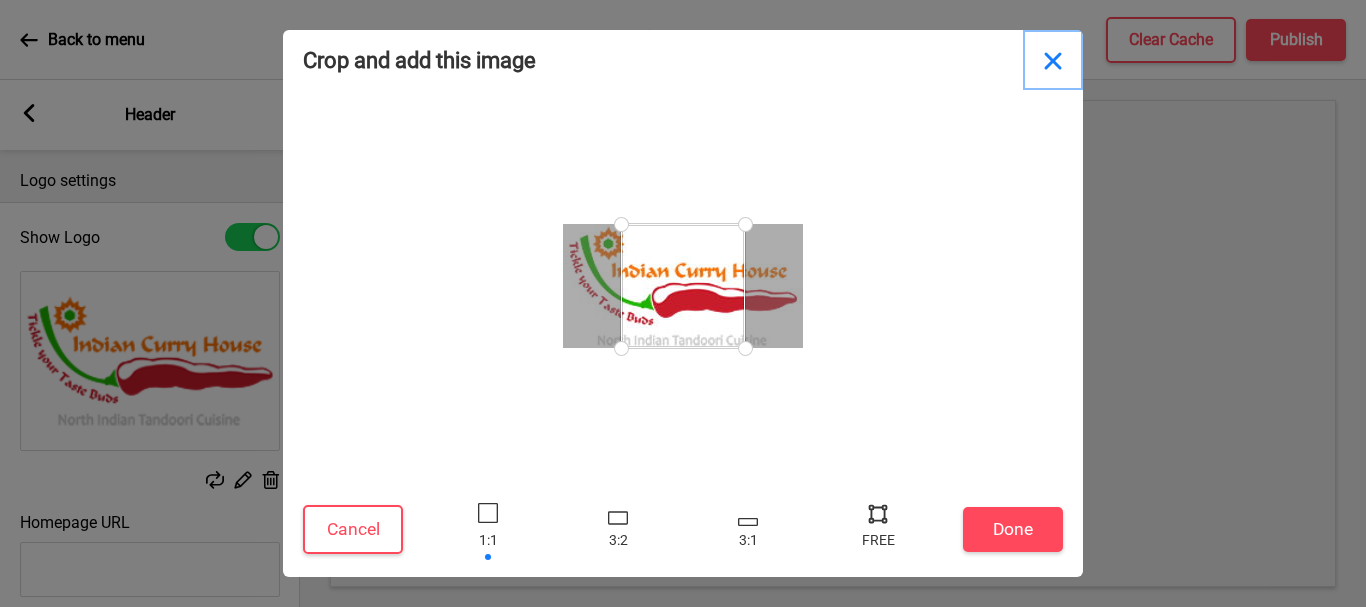 click at bounding box center [1053, 60] 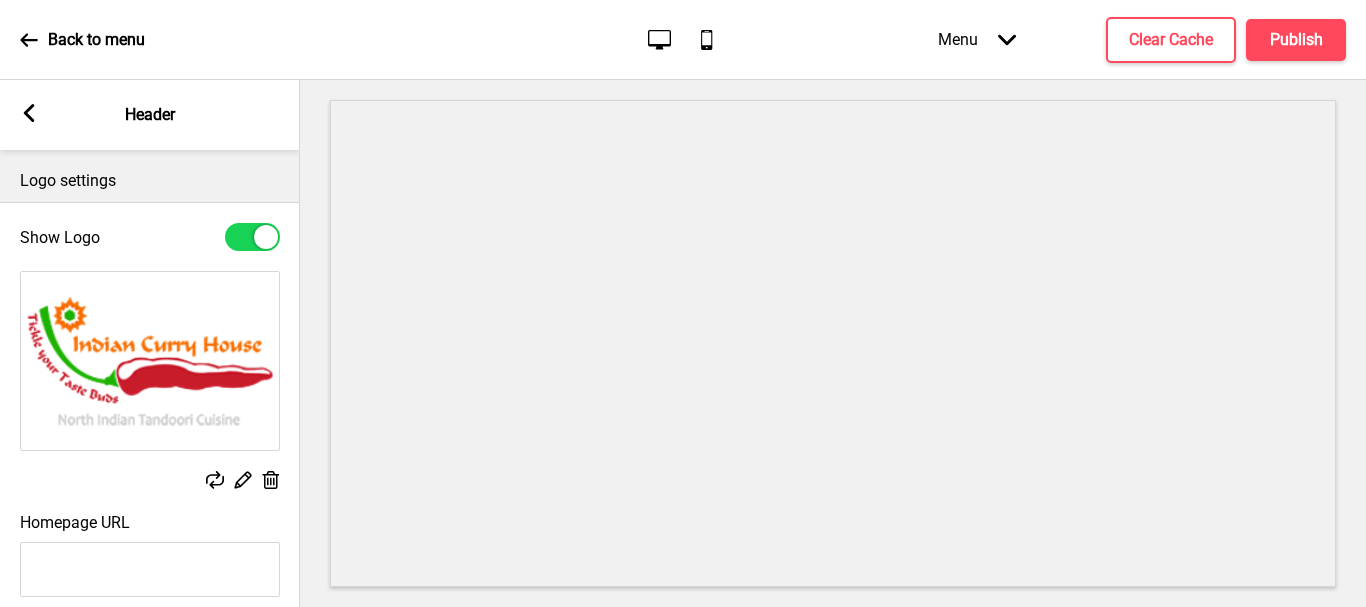 click 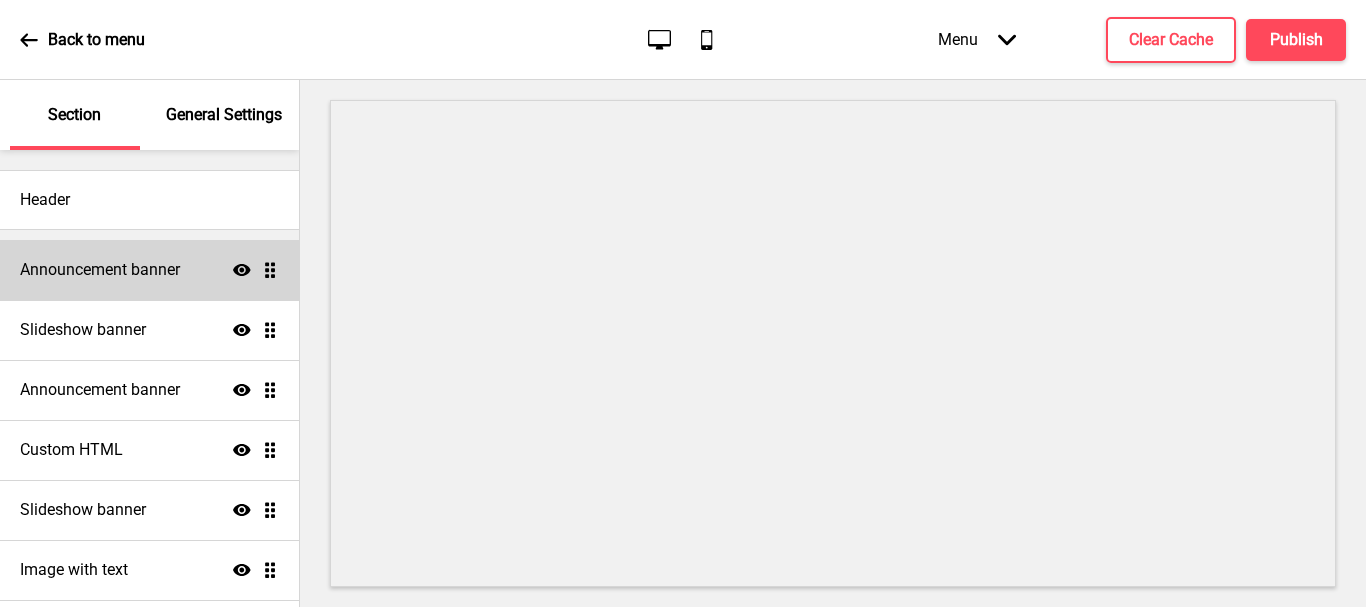 click on "Announcement banner" at bounding box center [100, 270] 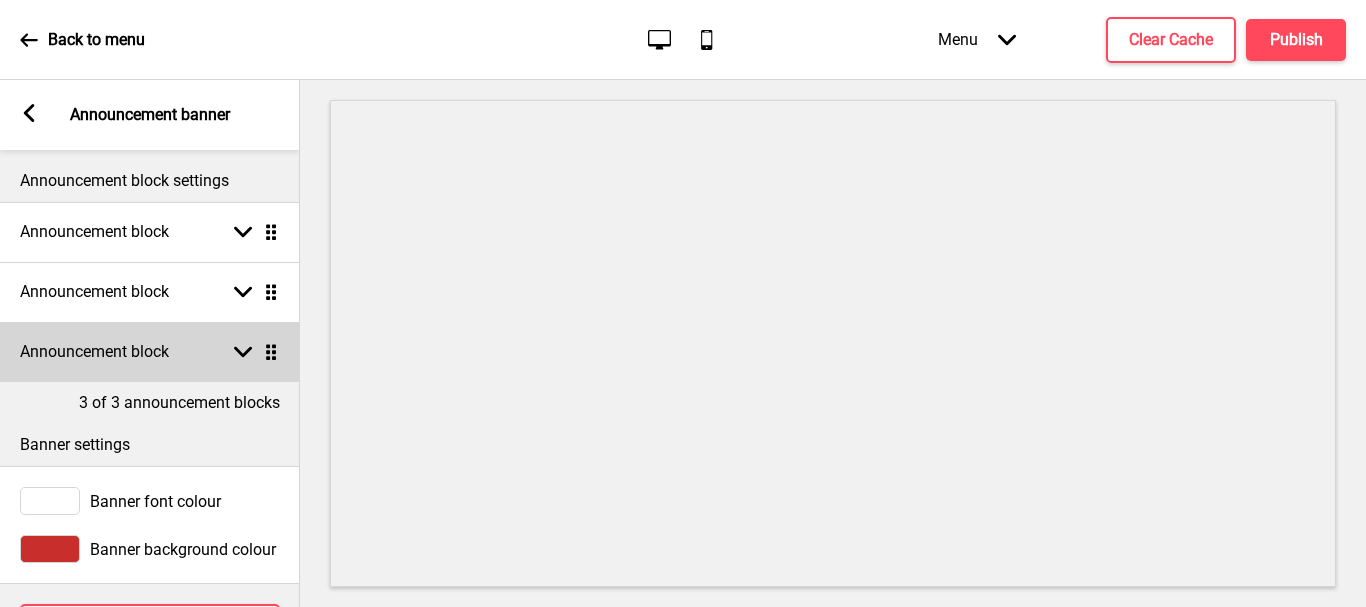 click 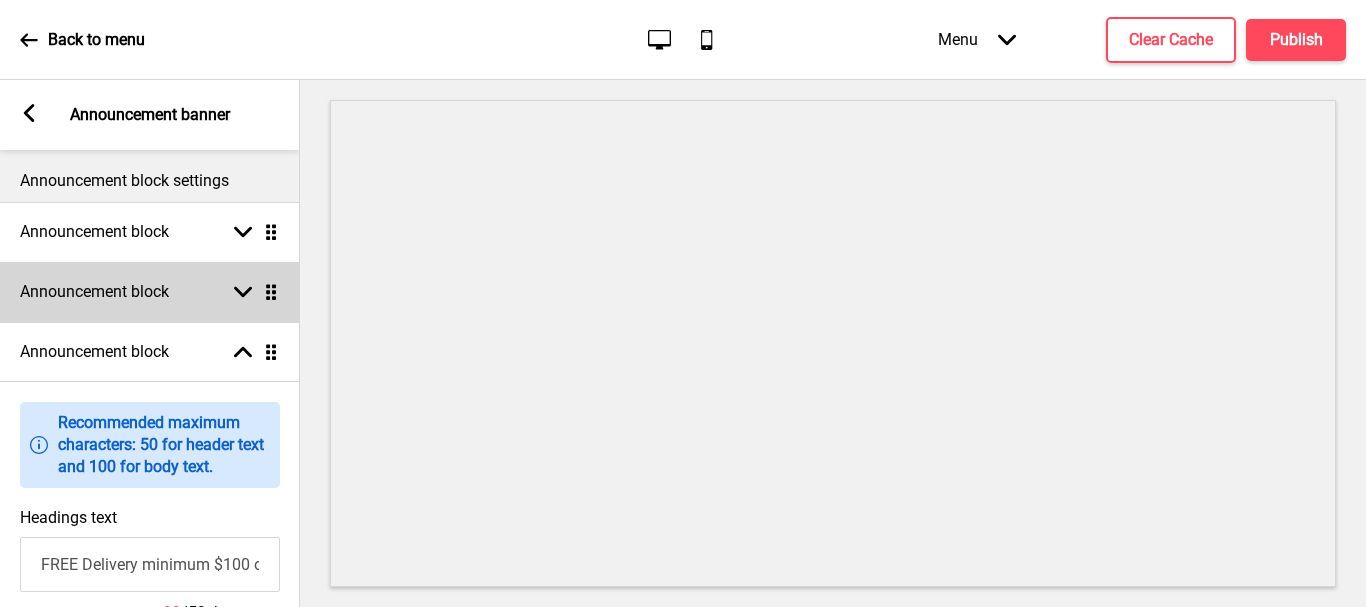click 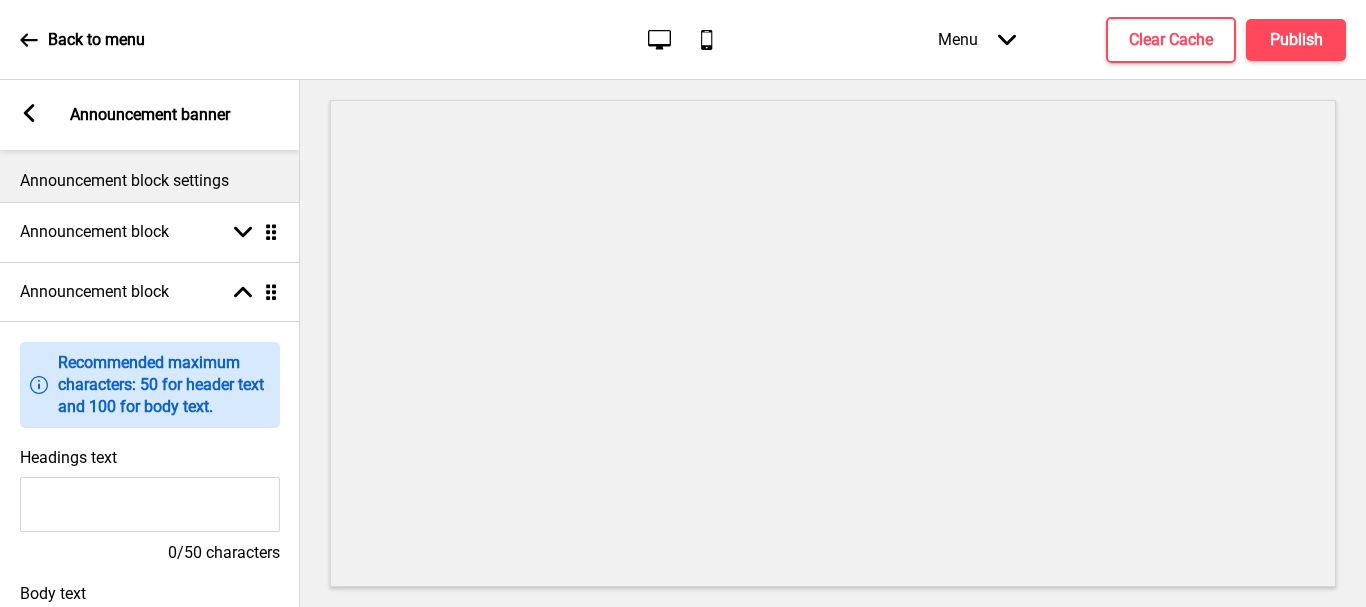 click on "Announcement block settings" at bounding box center [150, 181] 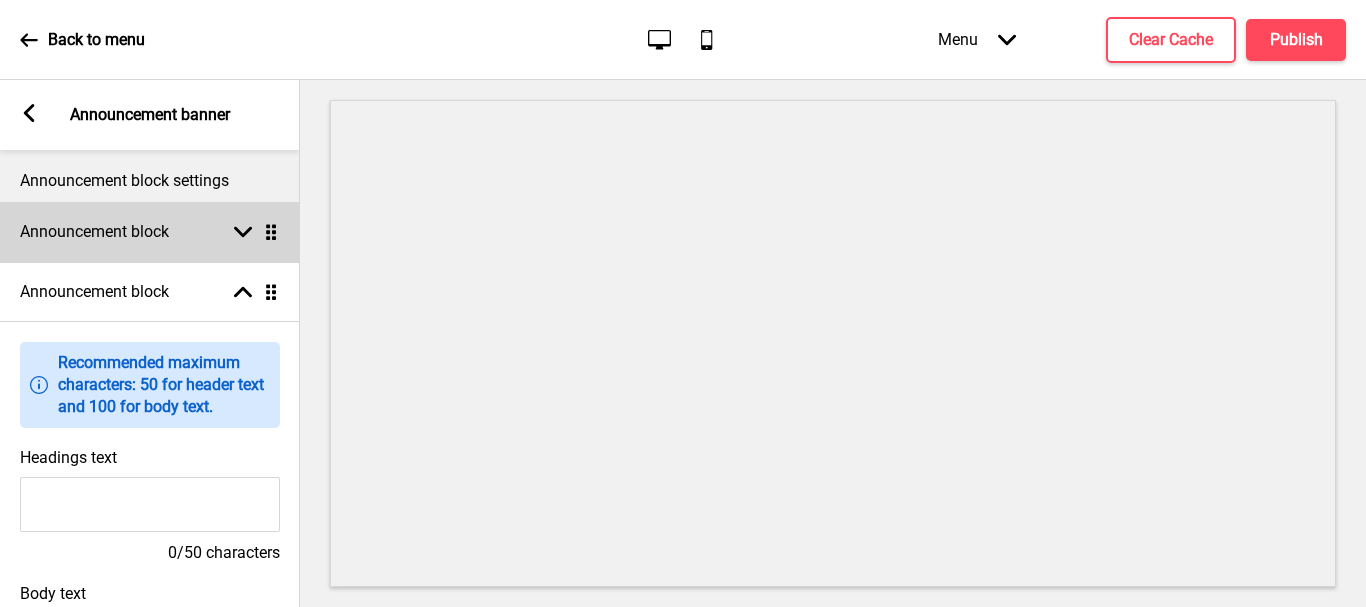 click 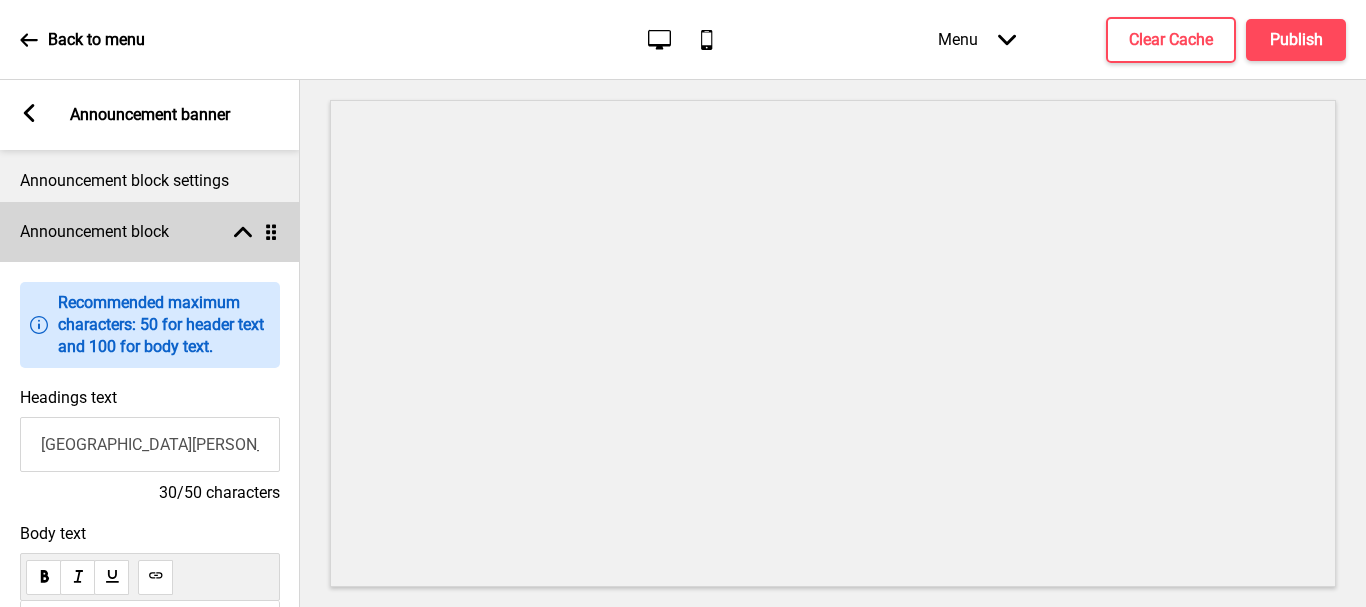drag, startPoint x: 271, startPoint y: 222, endPoint x: 283, endPoint y: 254, distance: 34.176014 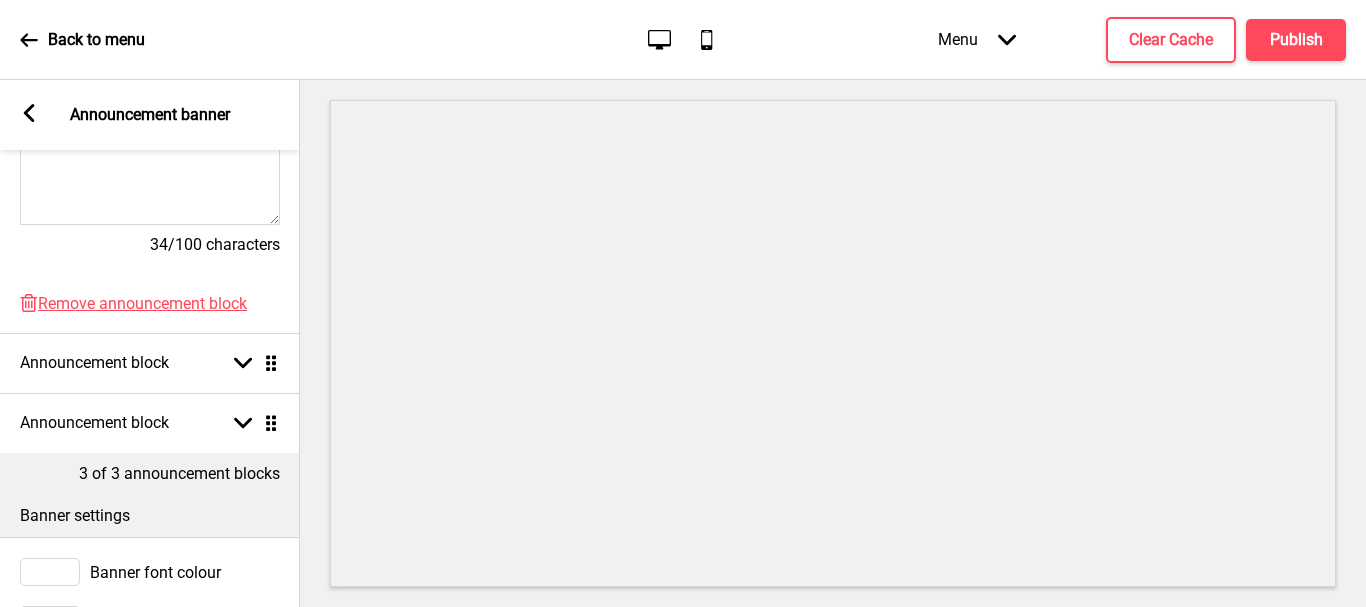 scroll, scrollTop: 600, scrollLeft: 0, axis: vertical 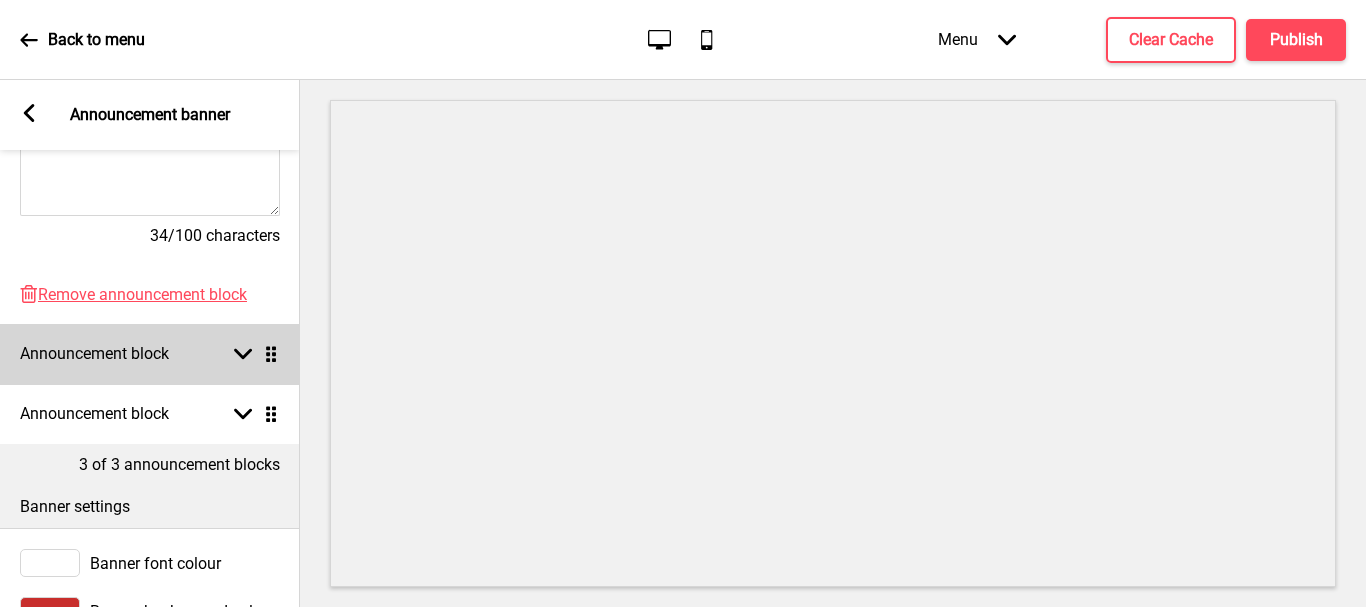 click 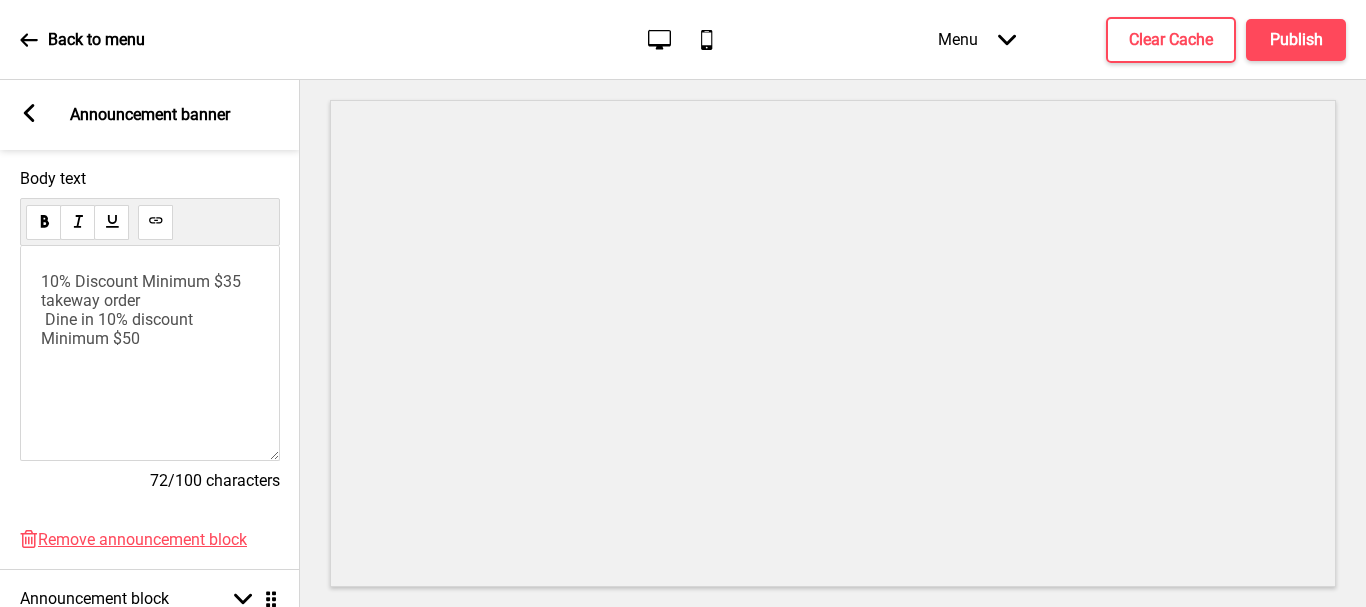 scroll, scrollTop: 400, scrollLeft: 0, axis: vertical 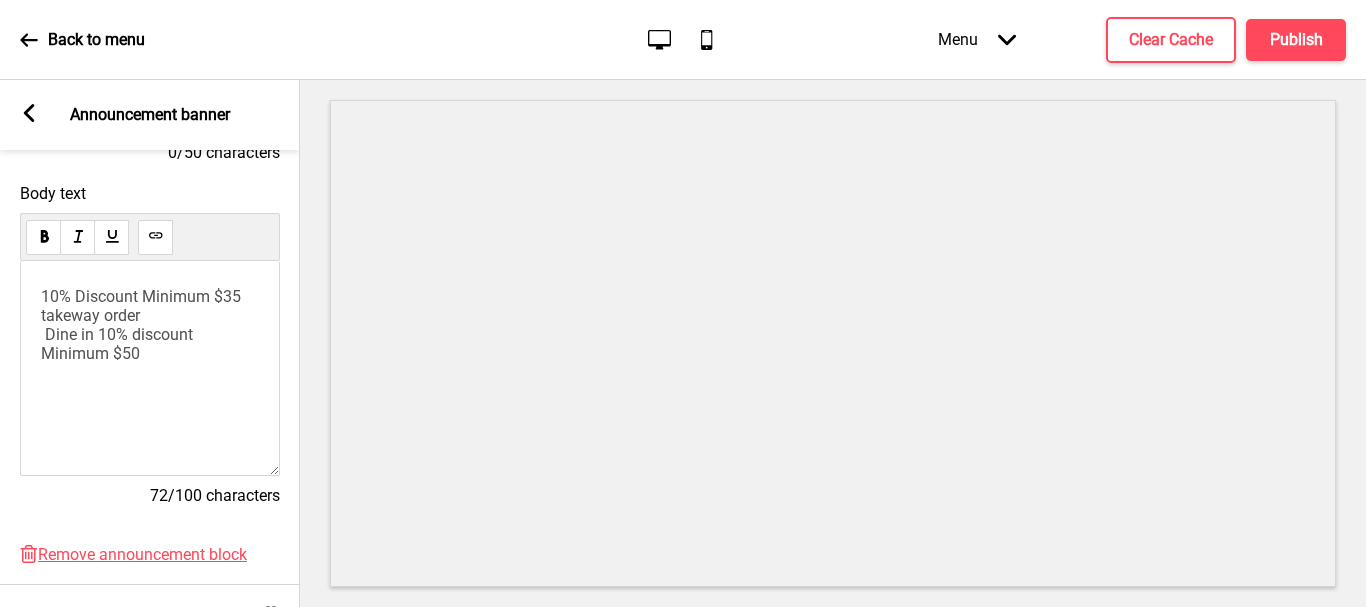 click on "10% Discount Minimum $35 takeway order
Dine in 10% discount Minimum $50" at bounding box center [143, 325] 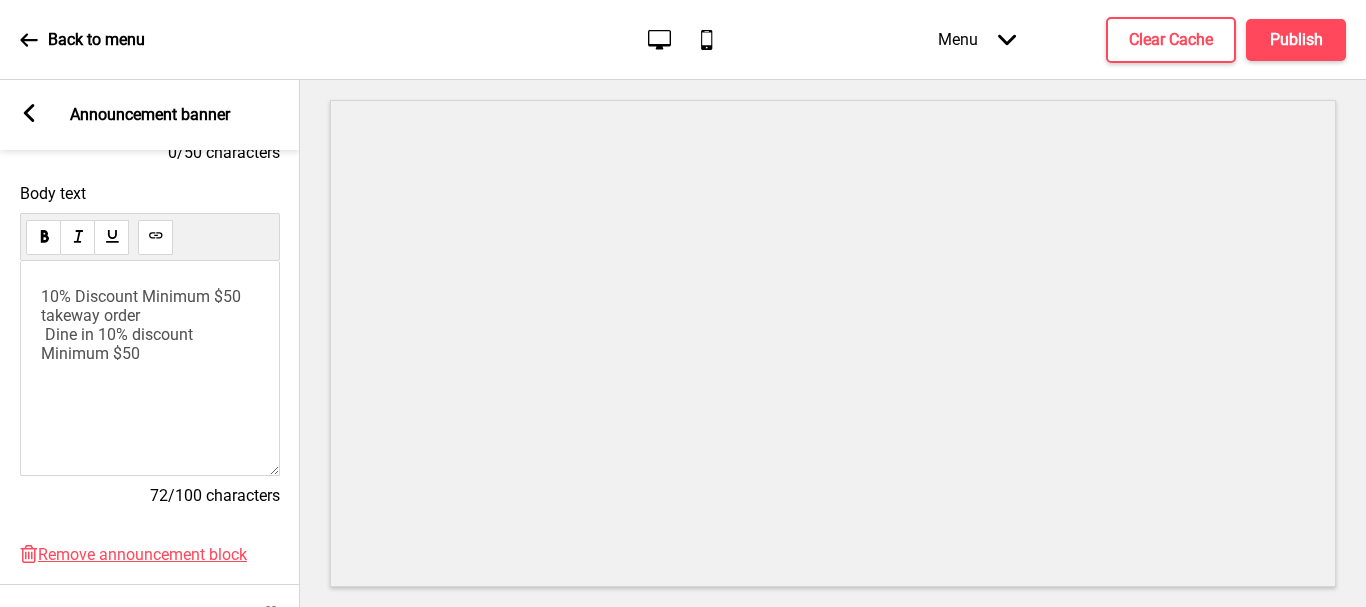click on "10% Discount Minimum $50 takeway order
Dine in 10% discount Minimum $50" at bounding box center [150, 325] 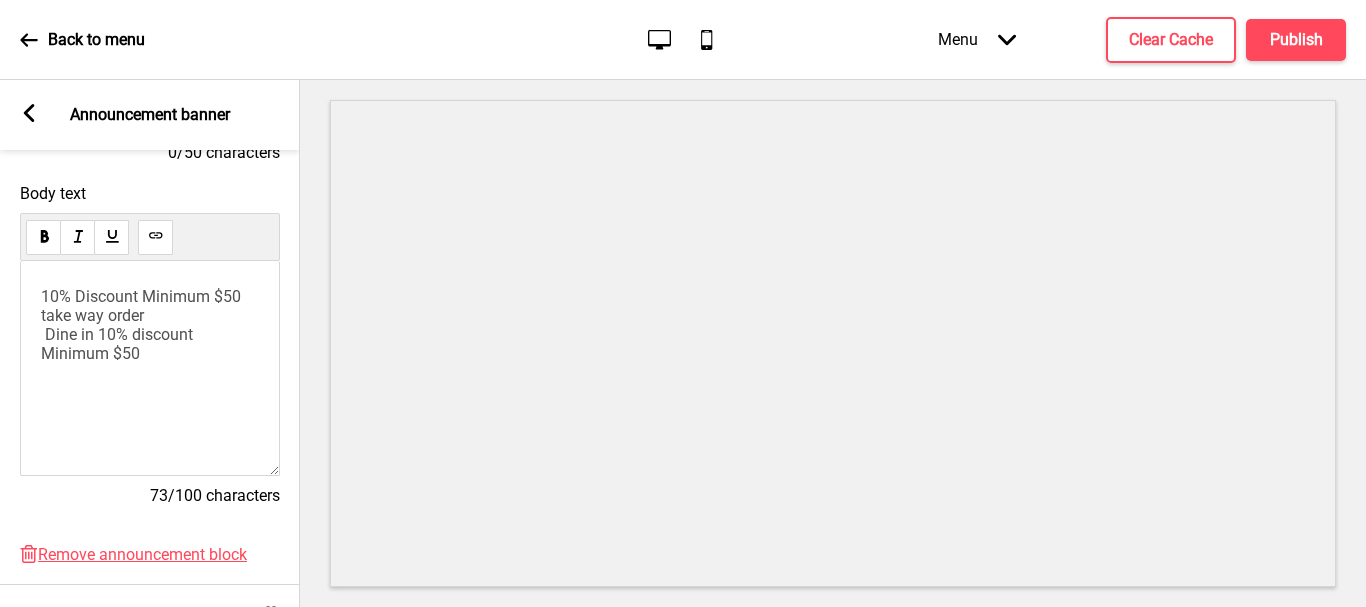type 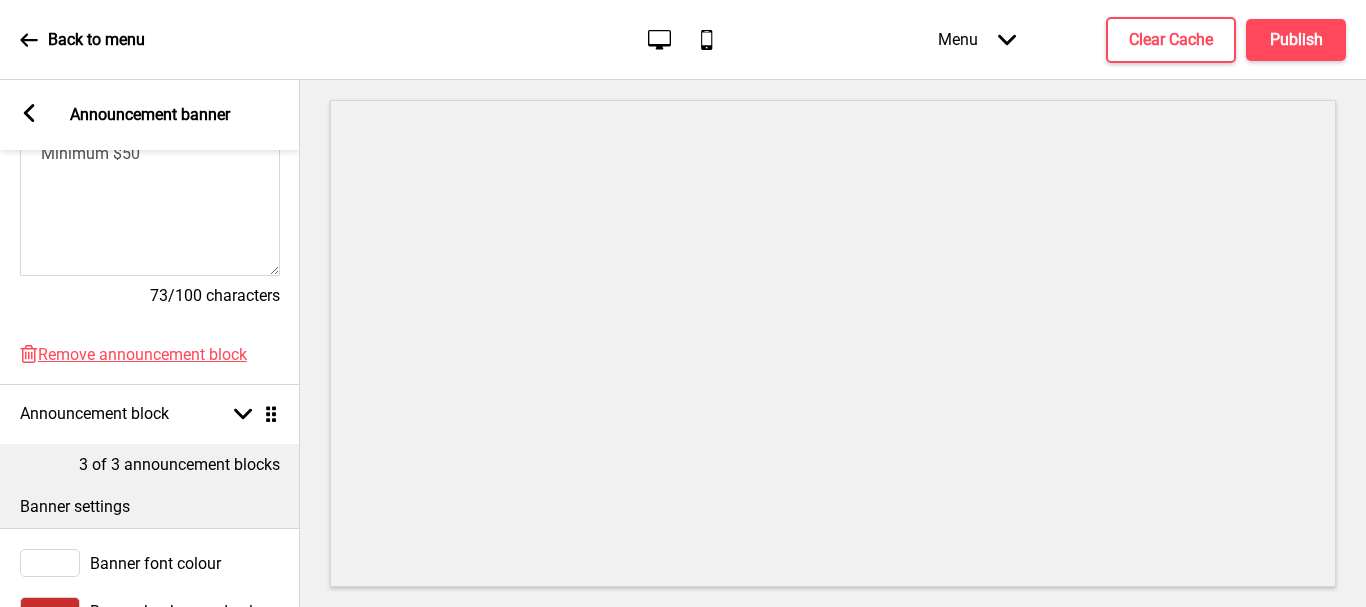 scroll, scrollTop: 700, scrollLeft: 0, axis: vertical 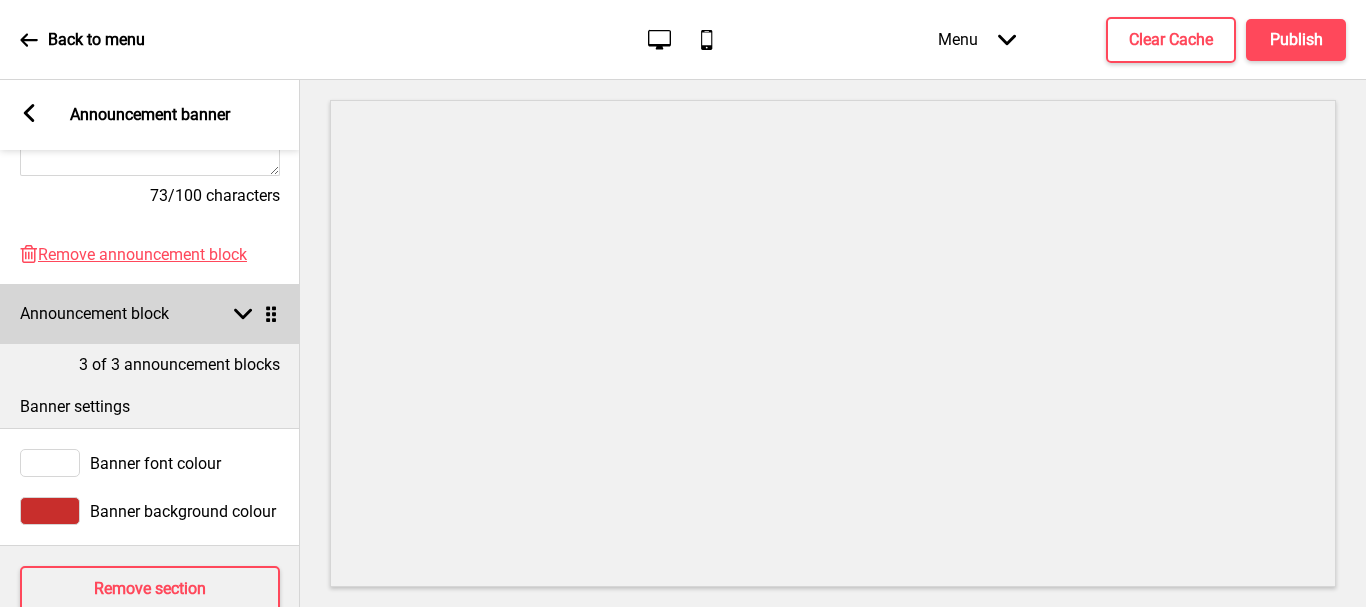 click on "Arrow down Drag" at bounding box center [252, 314] 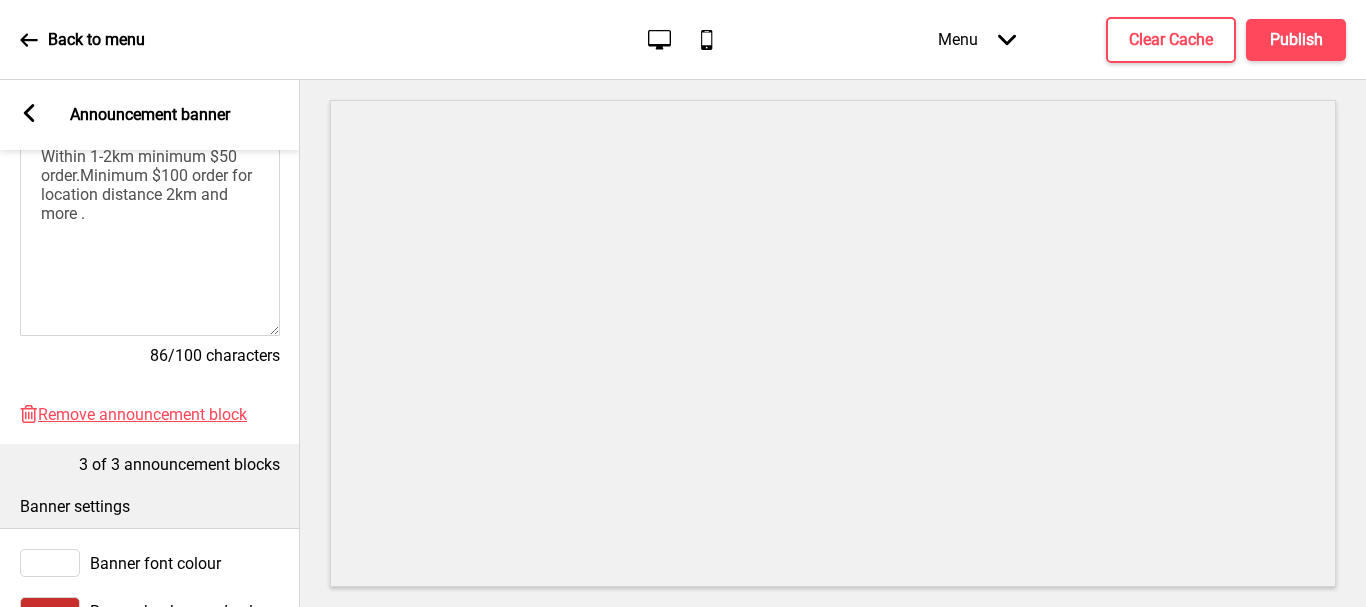 scroll, scrollTop: 500, scrollLeft: 0, axis: vertical 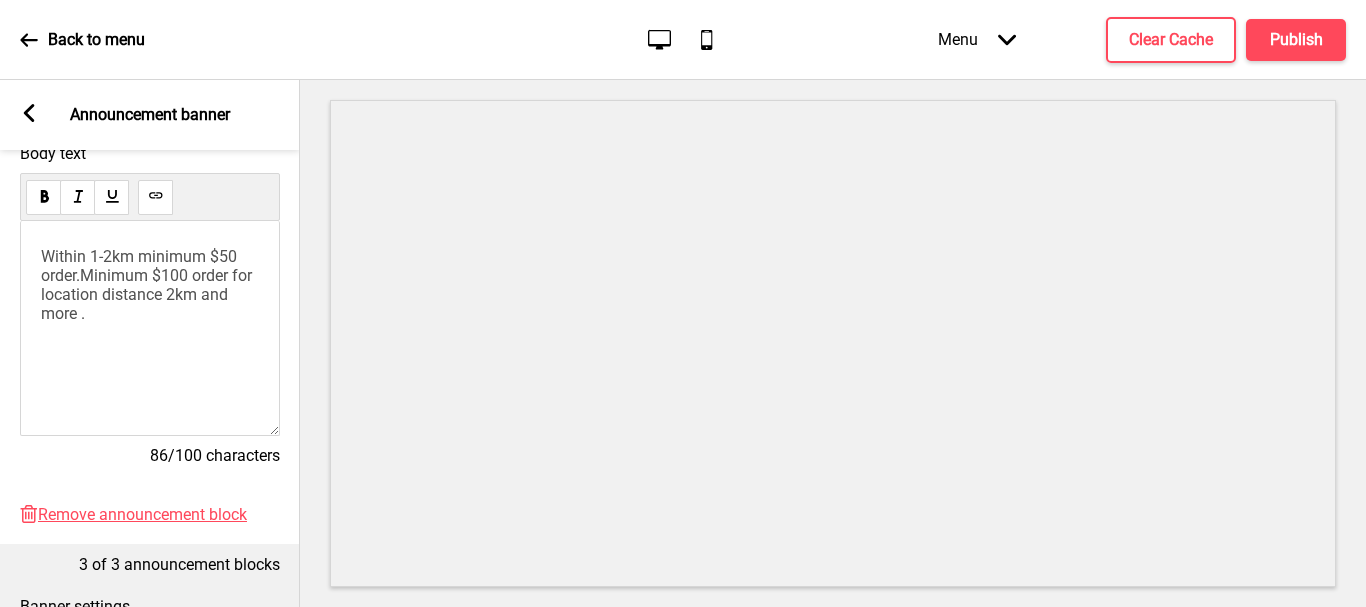 click on "Within 1-2km minimum $50 order.Minimum $100 order for location distance 2km and more ." at bounding box center (148, 285) 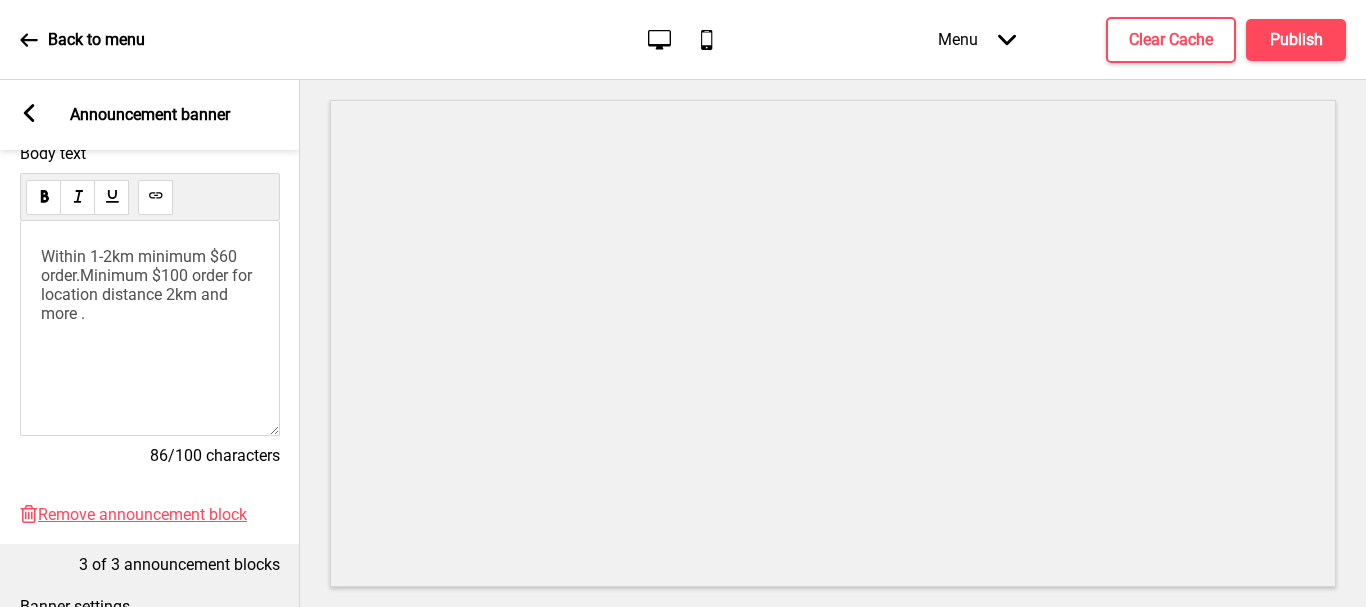 drag, startPoint x: 83, startPoint y: 283, endPoint x: 174, endPoint y: 315, distance: 96.462425 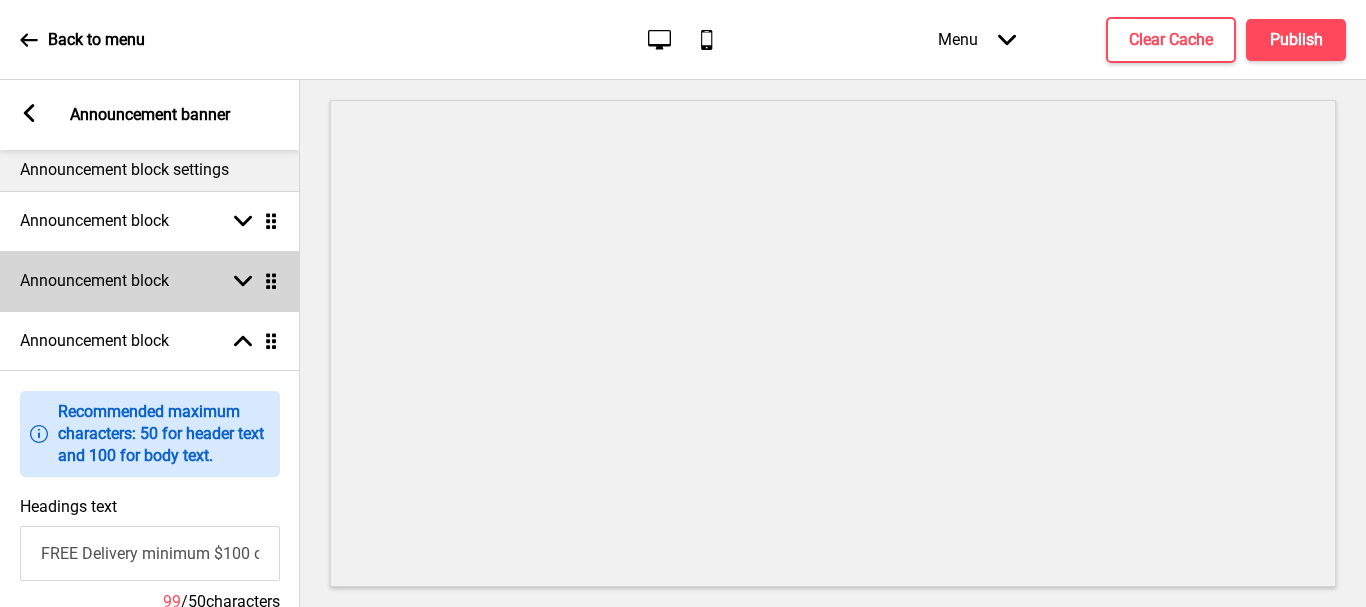 scroll, scrollTop: 0, scrollLeft: 0, axis: both 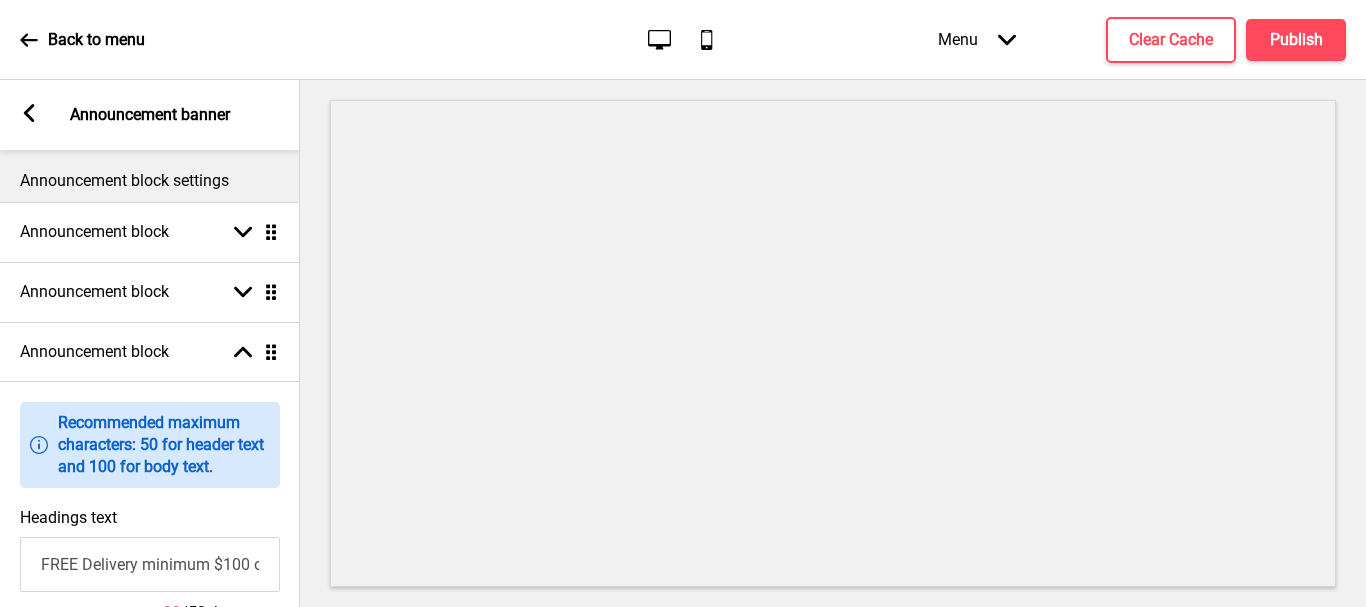 click 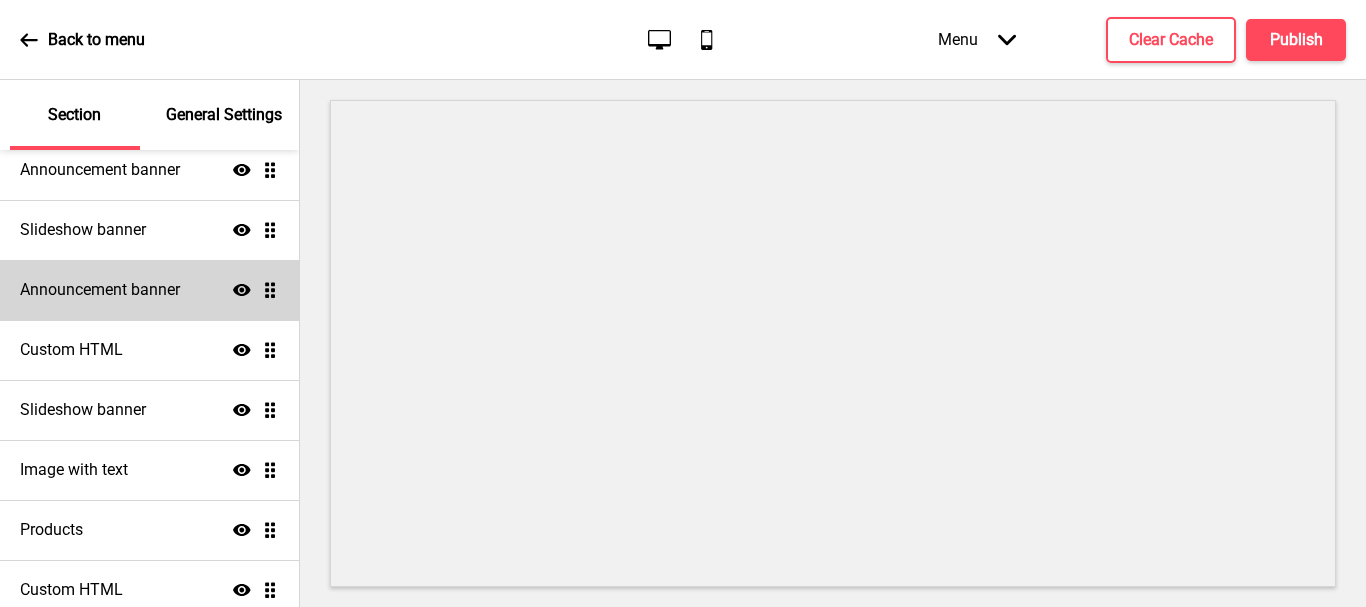 scroll, scrollTop: 0, scrollLeft: 0, axis: both 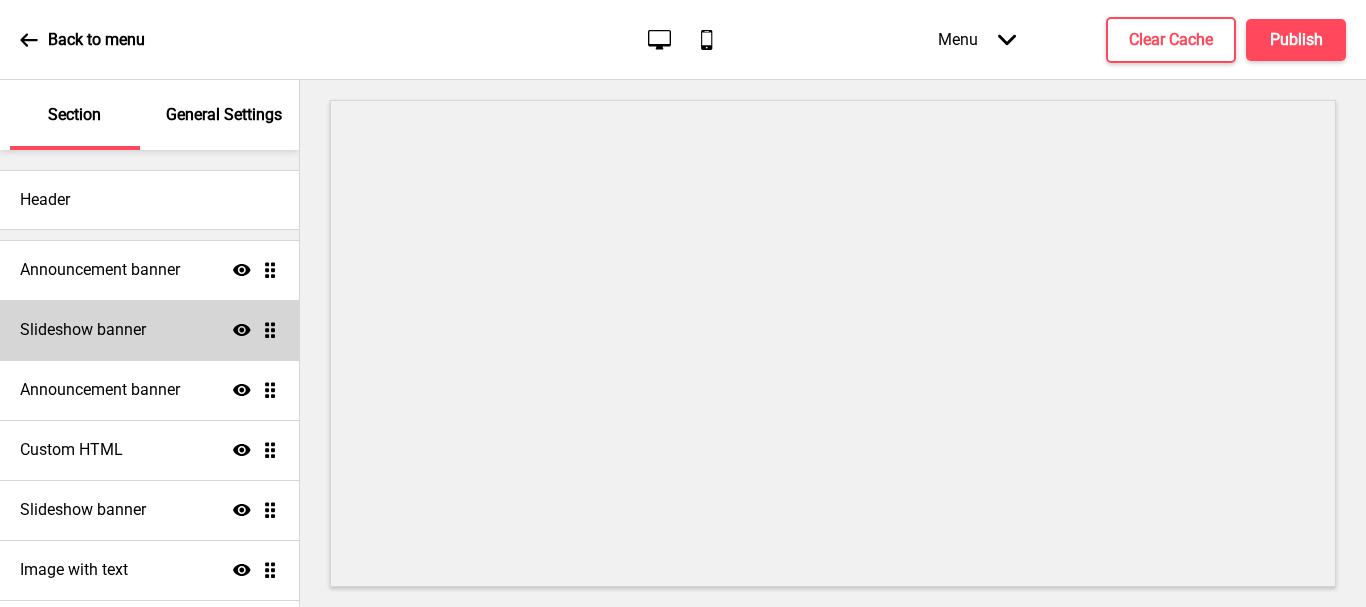 click on "Announcement banner Show Drag Slideshow banner Show Drag Announcement banner Show Drag Custom HTML Show Drag Slideshow banner Show Drag Image with text Show Drag Products Show Drag Custom HTML Show Drag" at bounding box center (149, 480) 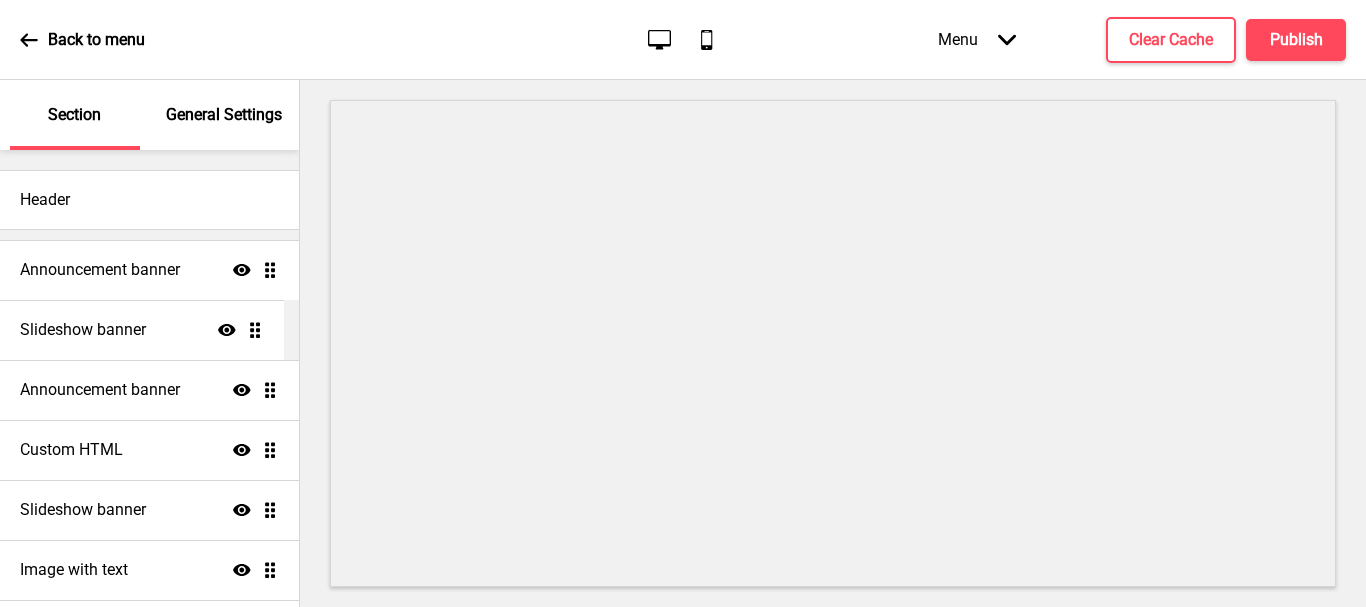 click on "Announcement banner Show Drag Slideshow banner Show Drag Announcement banner Show Drag Custom HTML Show Drag Slideshow banner Show Drag Image with text Show Drag Products Show Drag Custom HTML Show Drag" at bounding box center [149, 480] 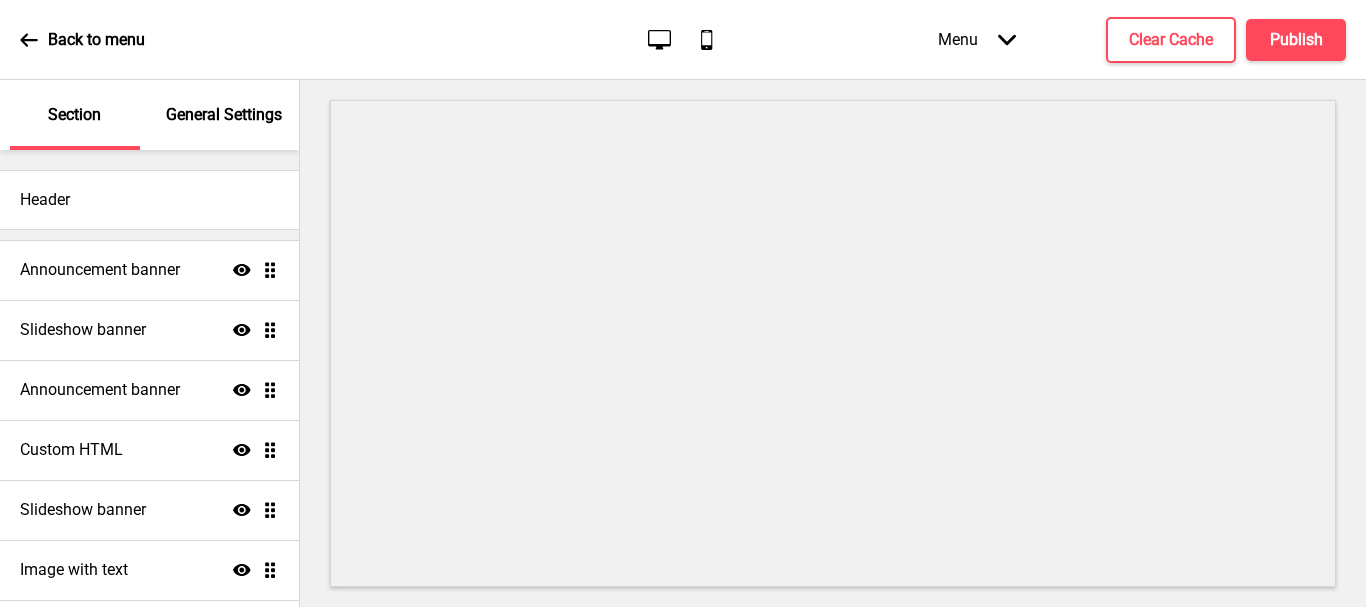 click on "Announcement banner Show Drag Slideshow banner Show Drag Announcement banner Show Drag Custom HTML Show Drag Slideshow banner Show Drag Image with text Show Drag Products Show Drag Custom HTML Show Drag" at bounding box center (149, 480) 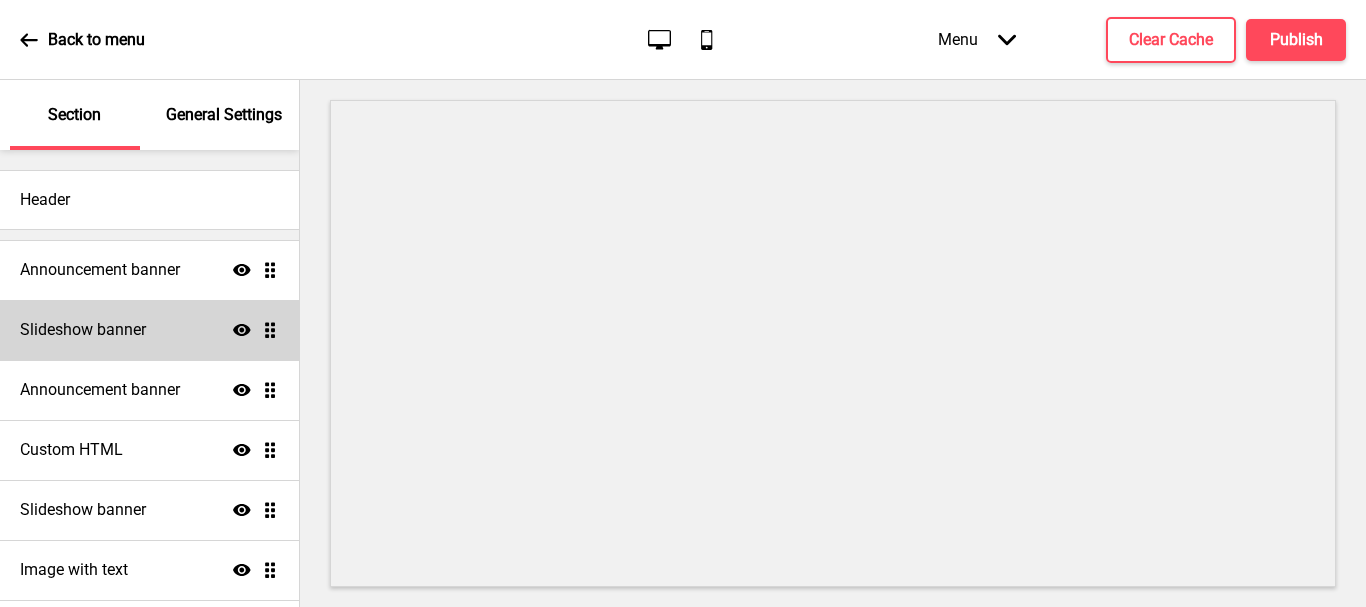 click 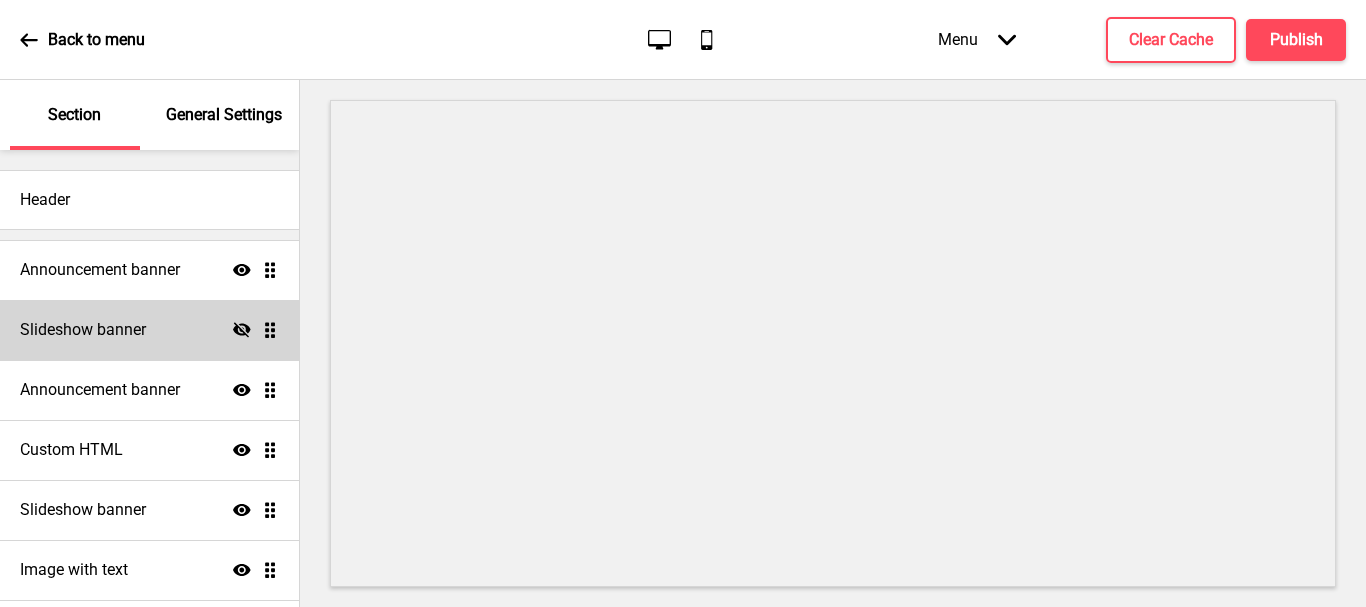 click on "Hide" 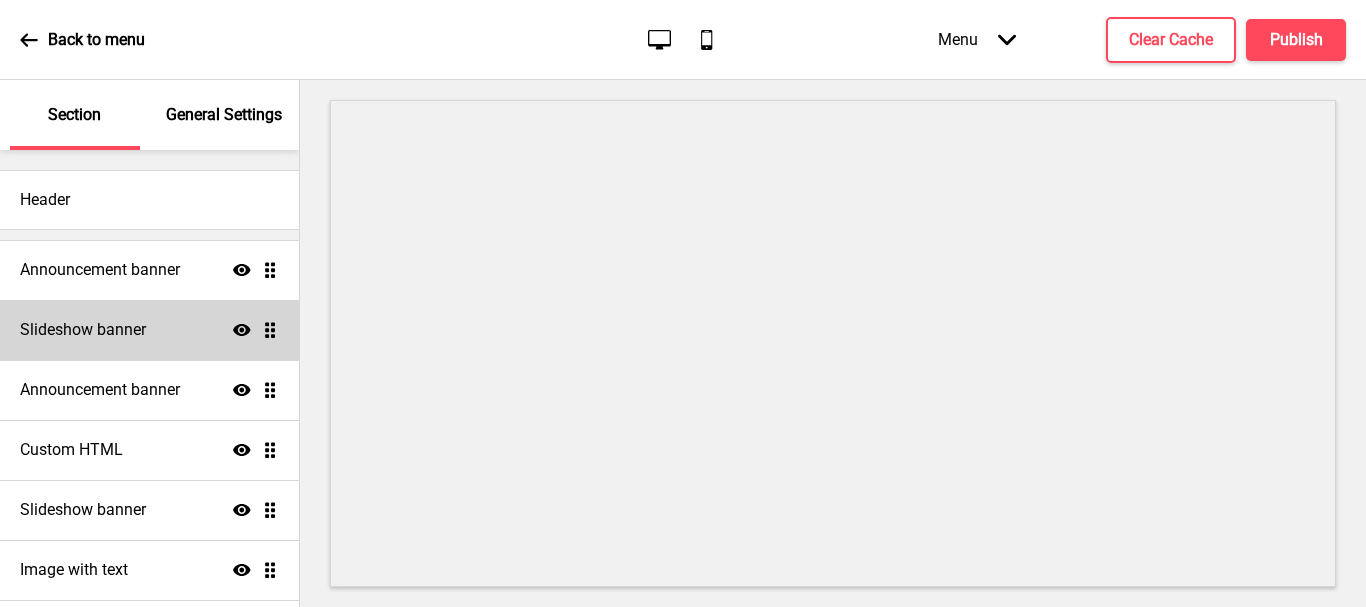 click on "Announcement banner Show Drag Slideshow banner Show Drag Announcement banner Show Drag Custom HTML Show Drag Slideshow banner Show Drag Image with text Show Drag Products Show Drag Custom HTML Show Drag" at bounding box center (149, 480) 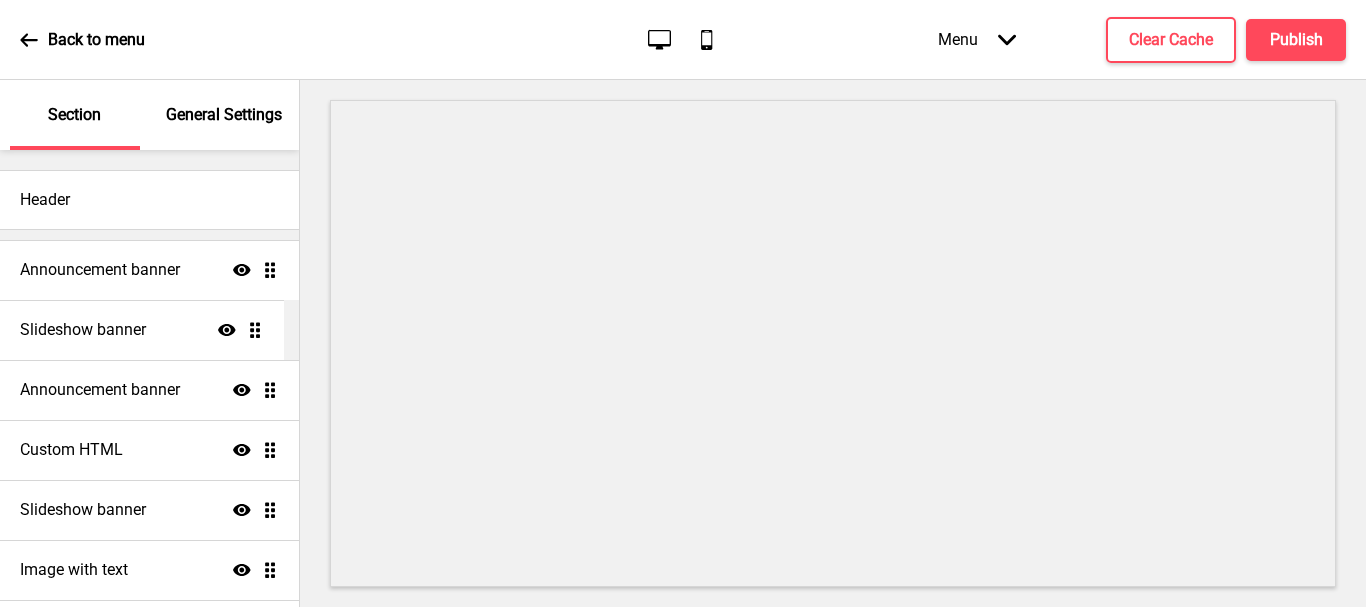 click on "Announcement banner Show Drag Slideshow banner Show Drag Announcement banner Show Drag Custom HTML Show Drag Slideshow banner Show Drag Image with text Show Drag Products Show Drag Custom HTML Show Drag" at bounding box center [149, 480] 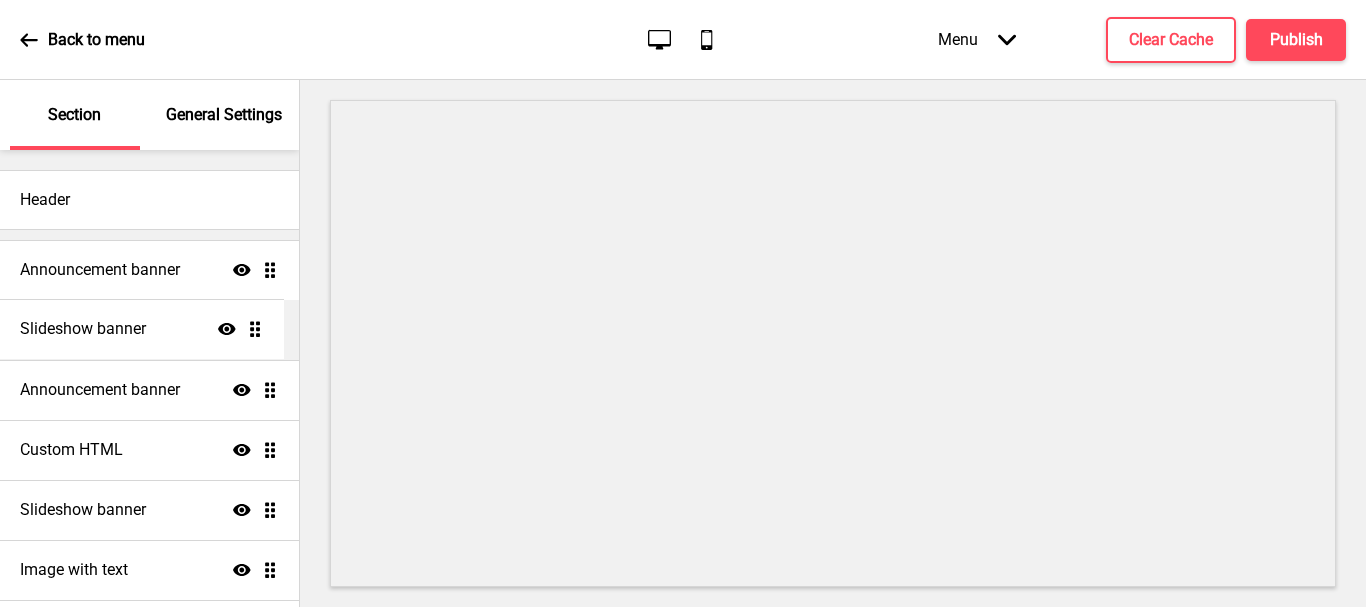 click on "Announcement banner Show Drag Slideshow banner Show Drag Announcement banner Show Drag Custom HTML Show Drag Slideshow banner Show Drag Image with text Show Drag Products Show Drag Custom HTML Show Drag" at bounding box center [149, 480] 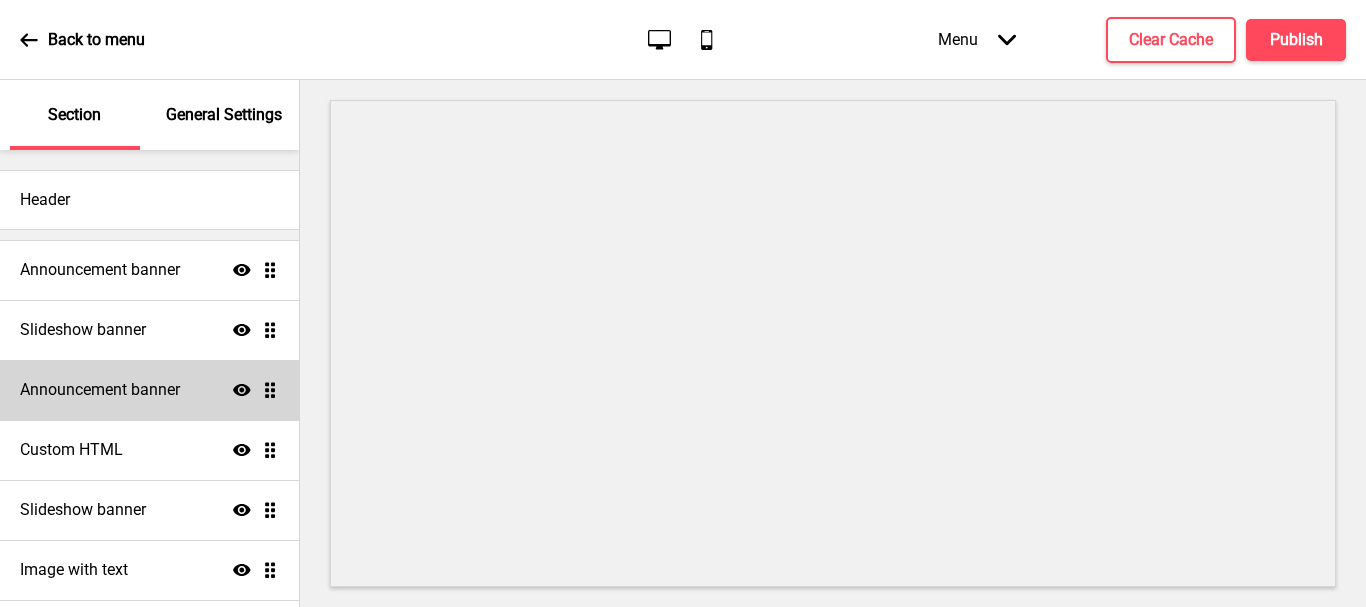 drag, startPoint x: 256, startPoint y: 333, endPoint x: 175, endPoint y: 395, distance: 102.0049 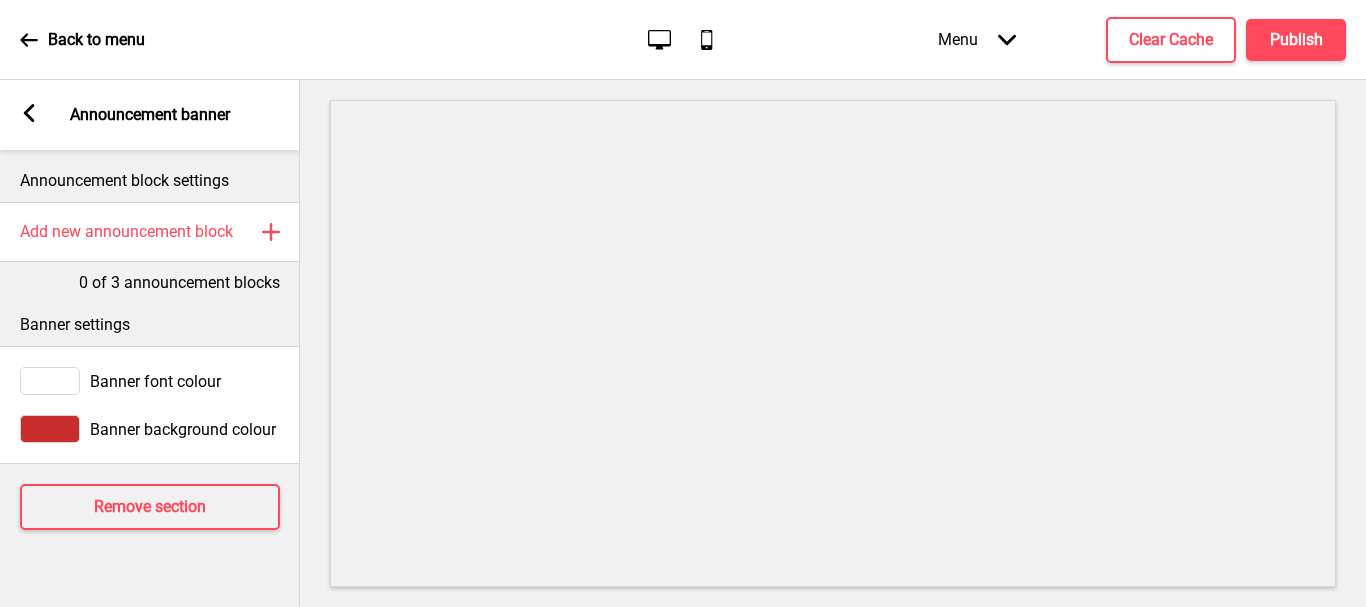 click 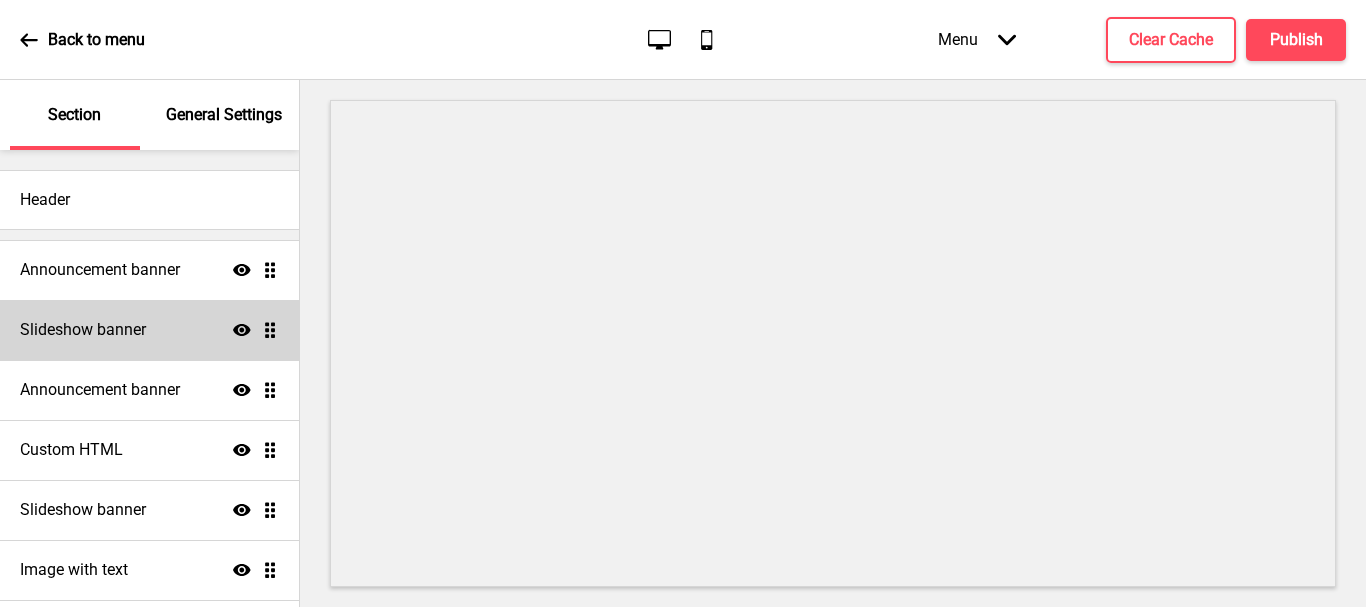scroll, scrollTop: 100, scrollLeft: 0, axis: vertical 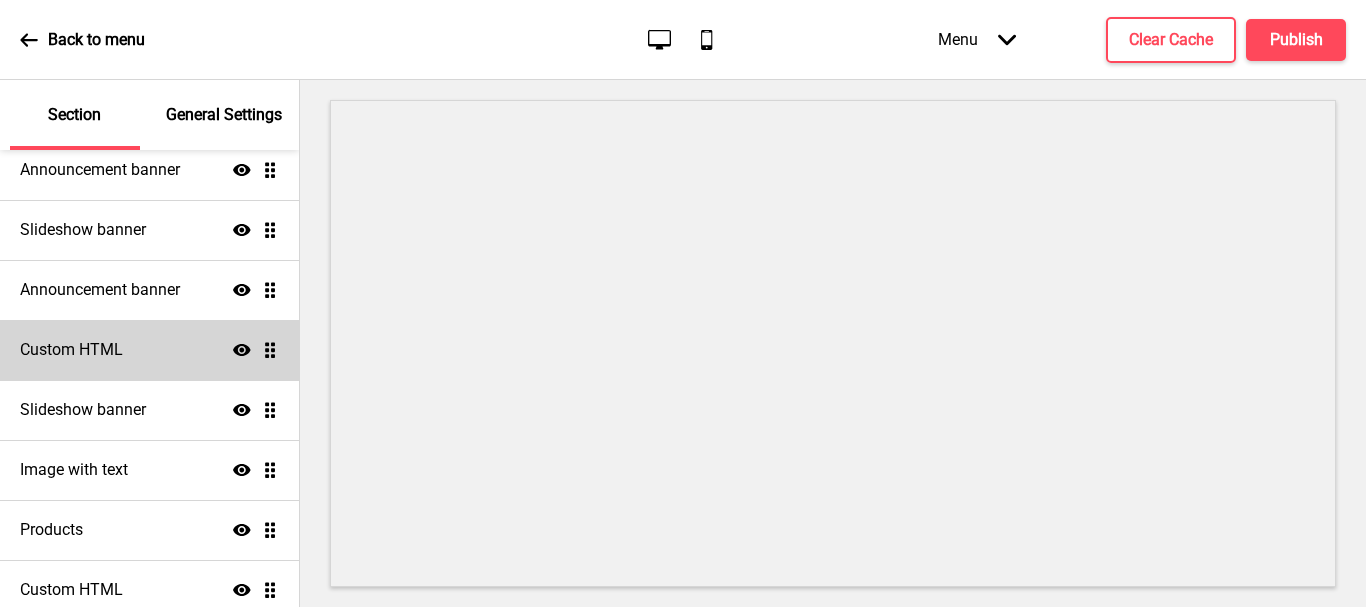click on "Custom HTML Show Drag" at bounding box center [149, 350] 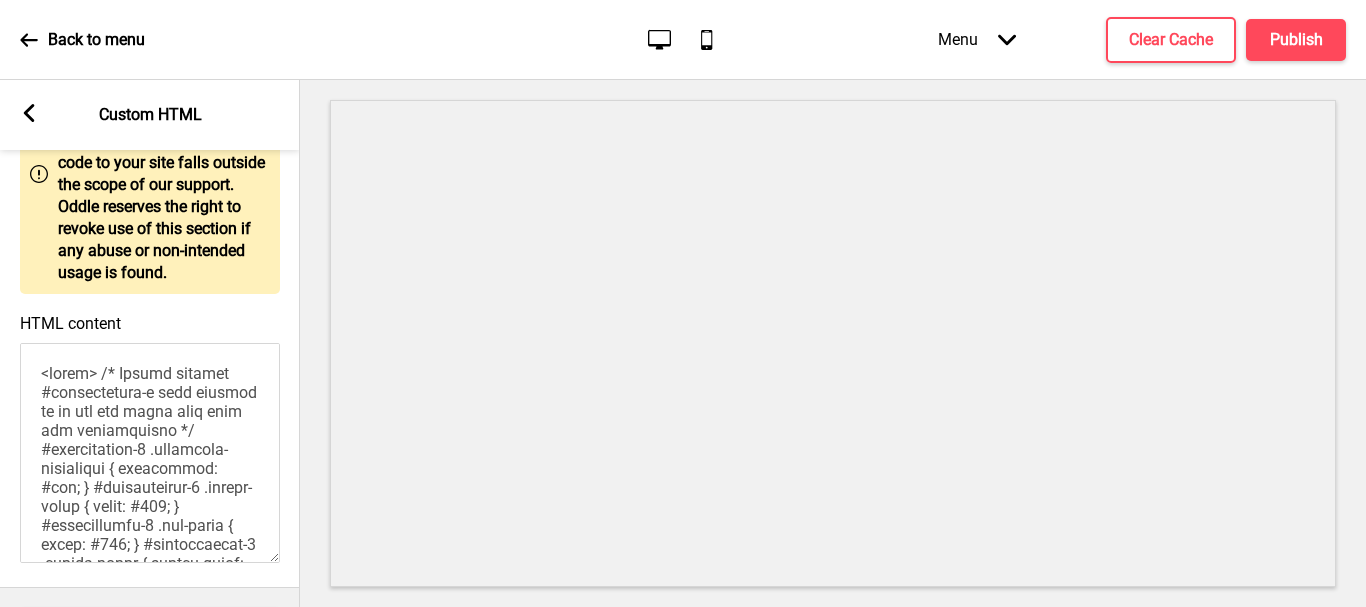 scroll, scrollTop: 200, scrollLeft: 0, axis: vertical 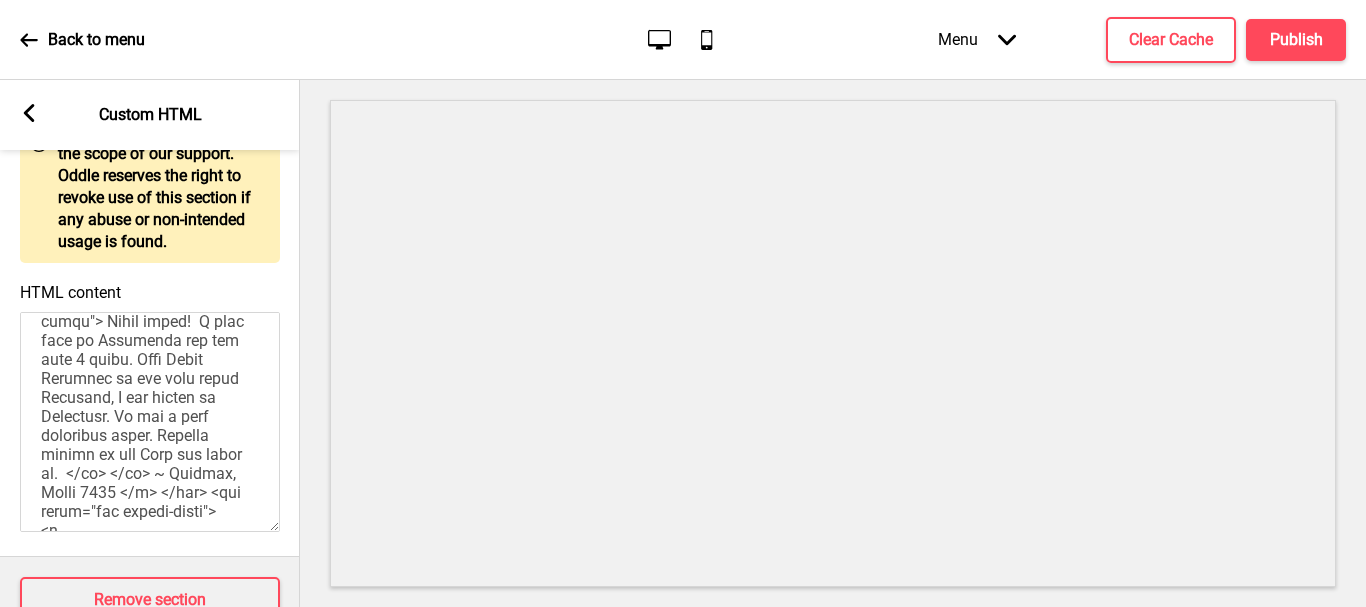 click on "Arrow left Custom HTML" at bounding box center [150, 115] 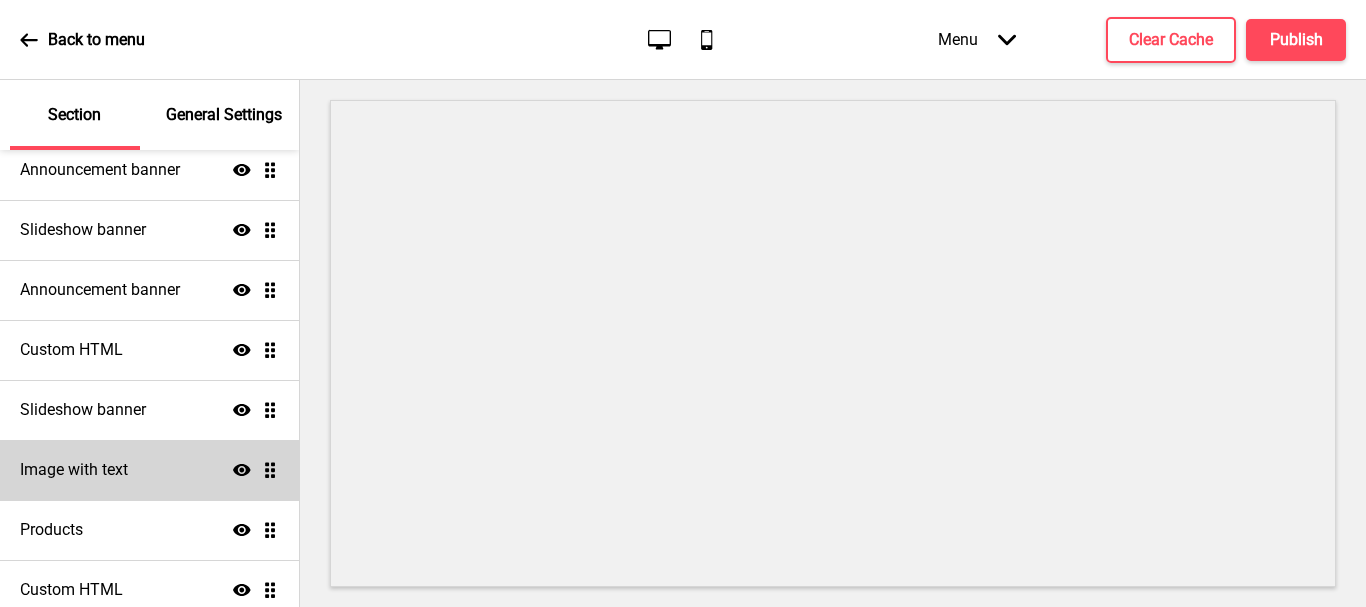 click on "Image with text" at bounding box center [74, 470] 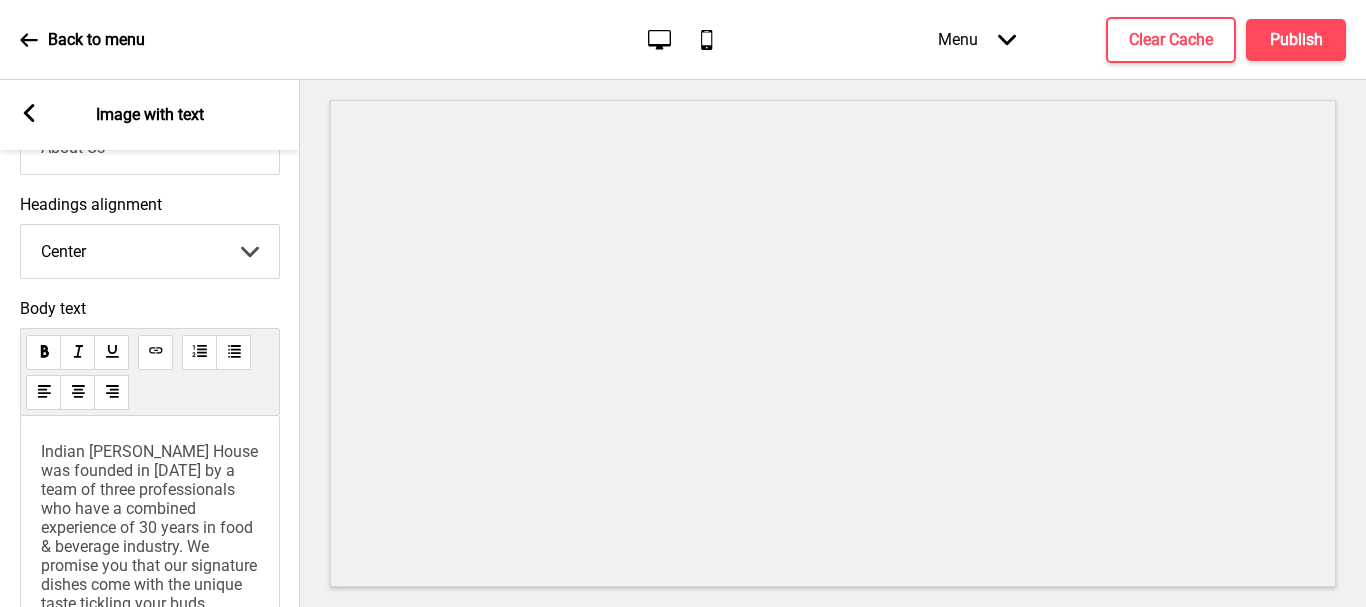 scroll, scrollTop: 700, scrollLeft: 0, axis: vertical 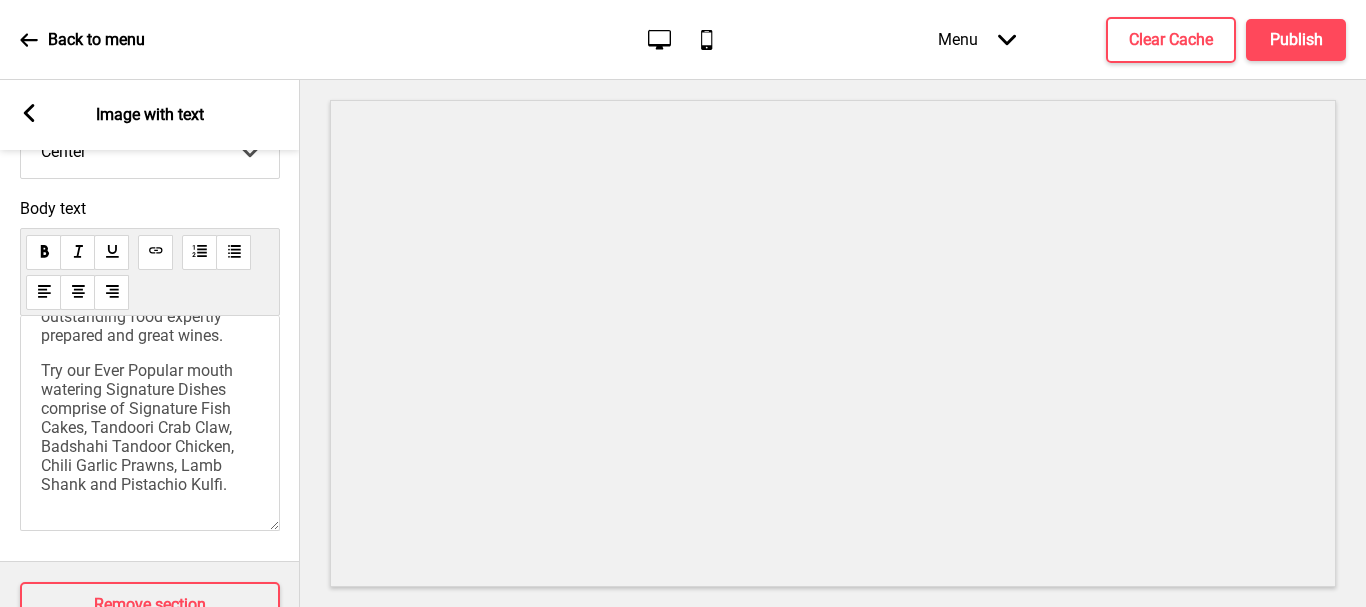 click 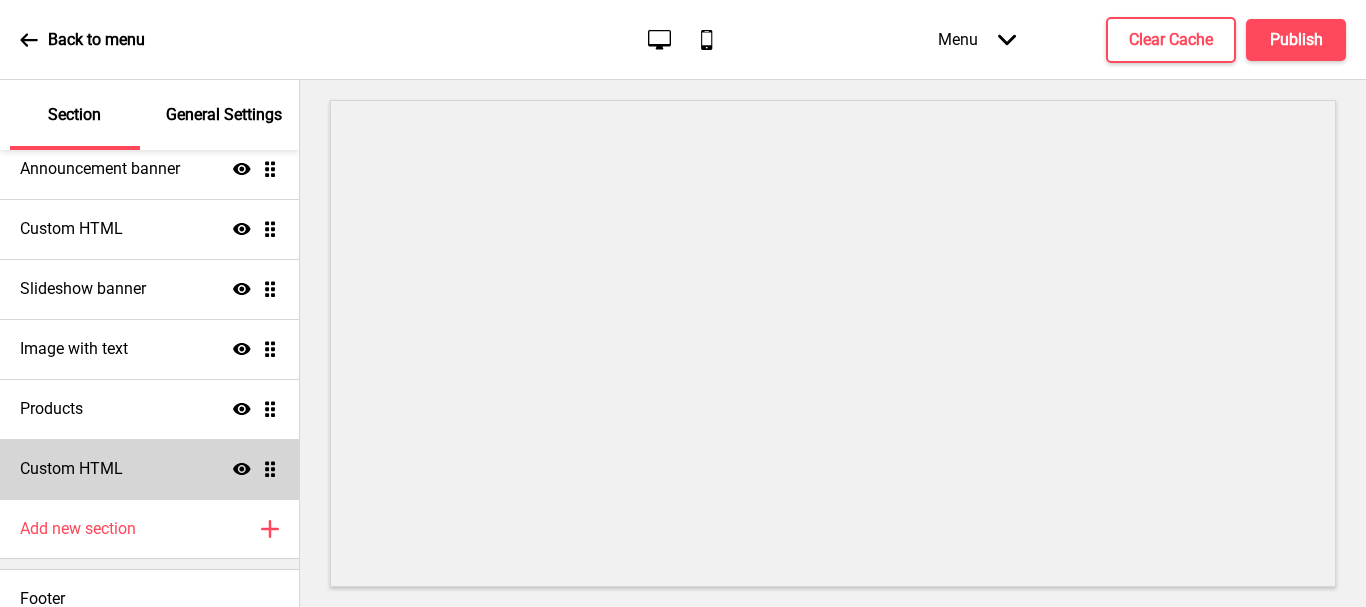scroll, scrollTop: 243, scrollLeft: 0, axis: vertical 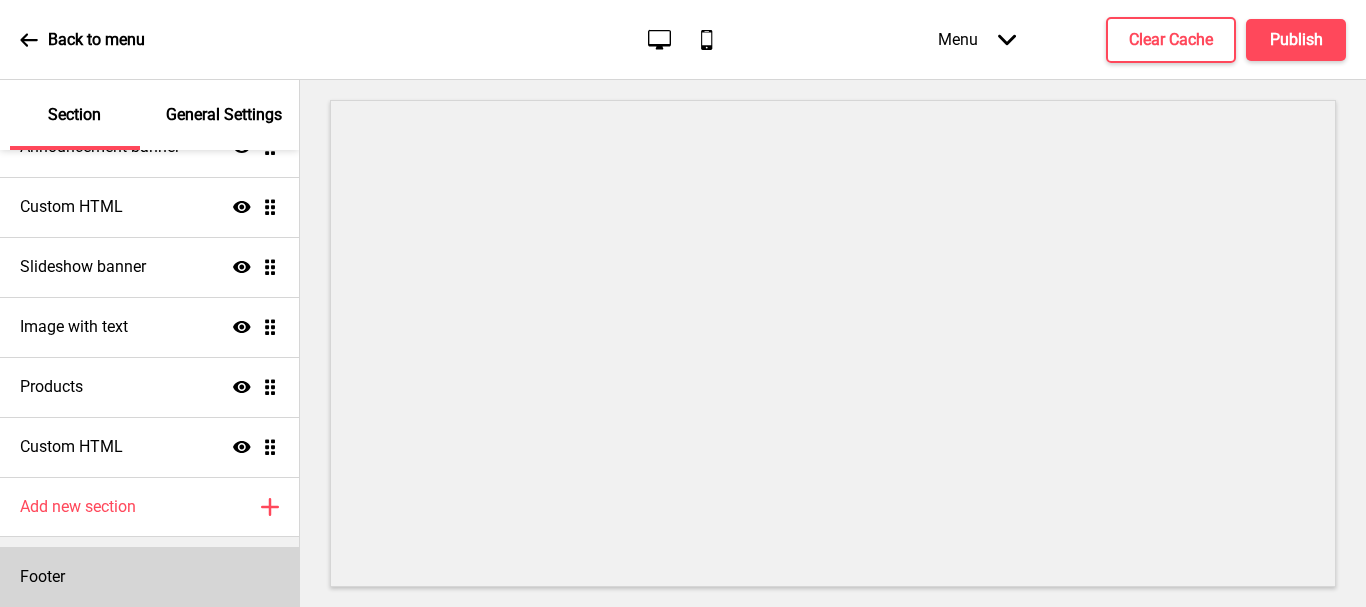 click on "Footer" at bounding box center [42, 577] 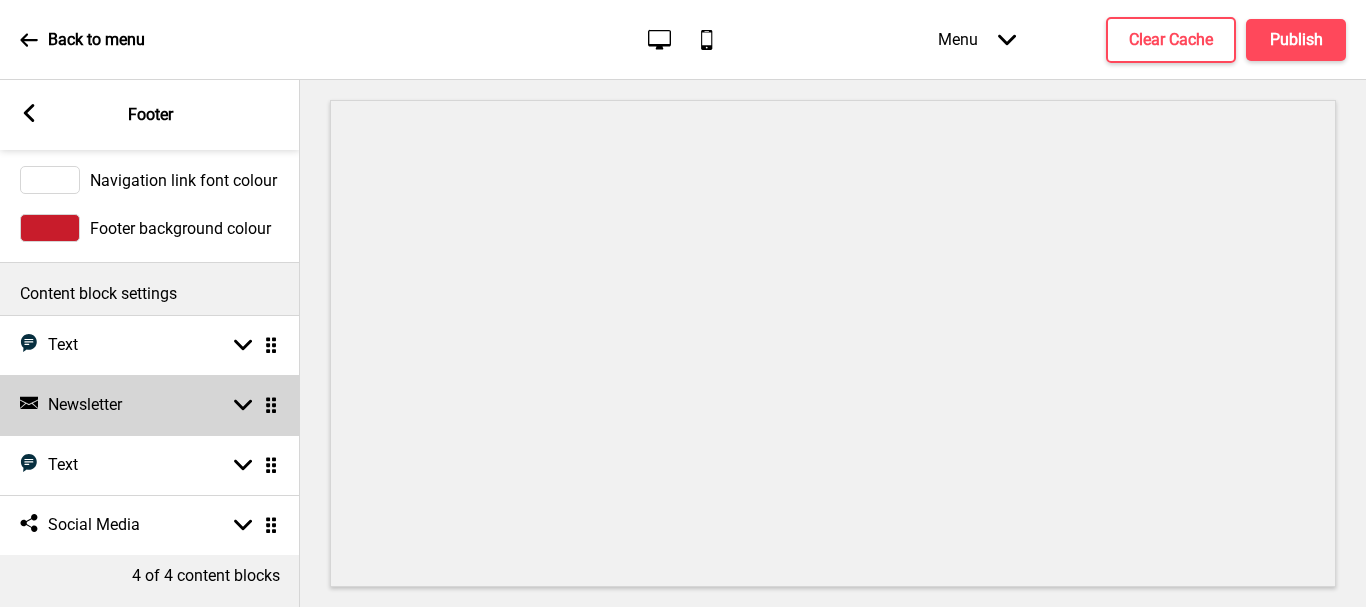 scroll, scrollTop: 72, scrollLeft: 0, axis: vertical 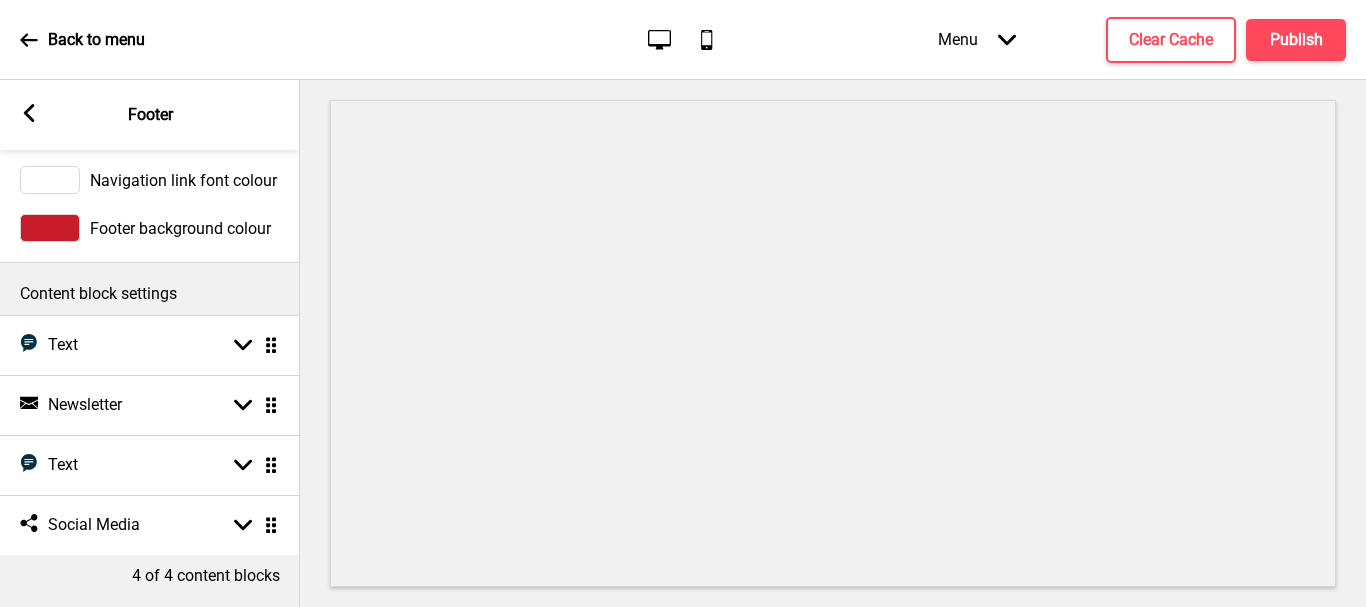 click on "Content block settings" at bounding box center (150, 294) 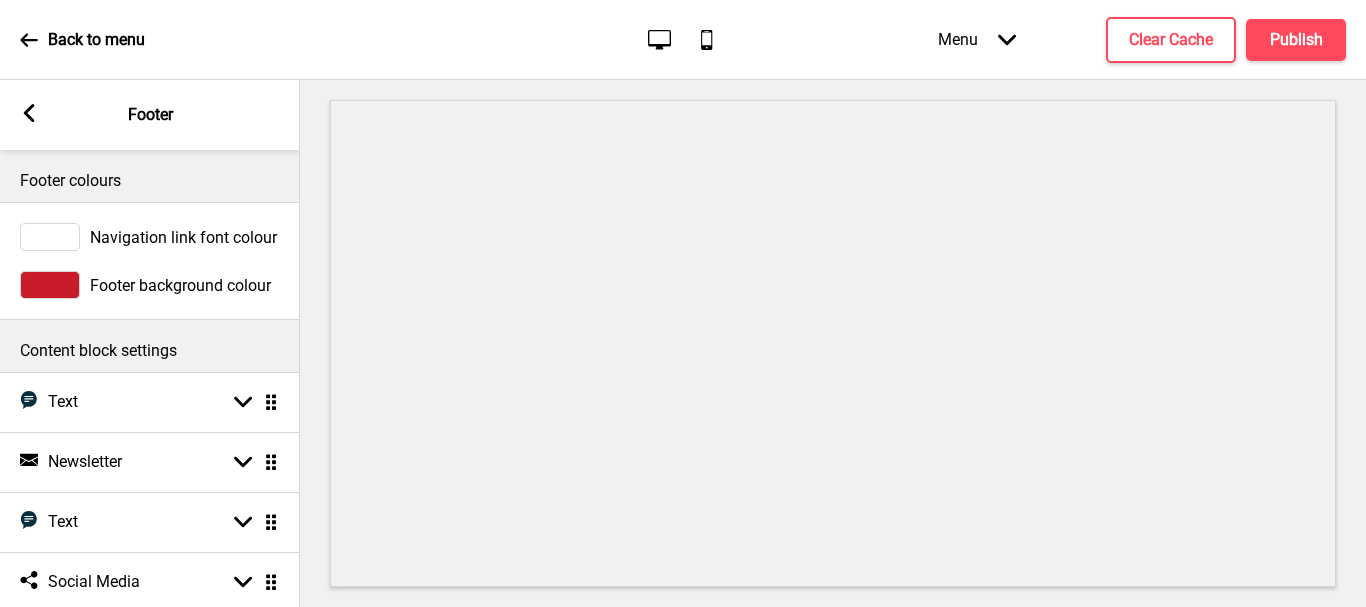 click 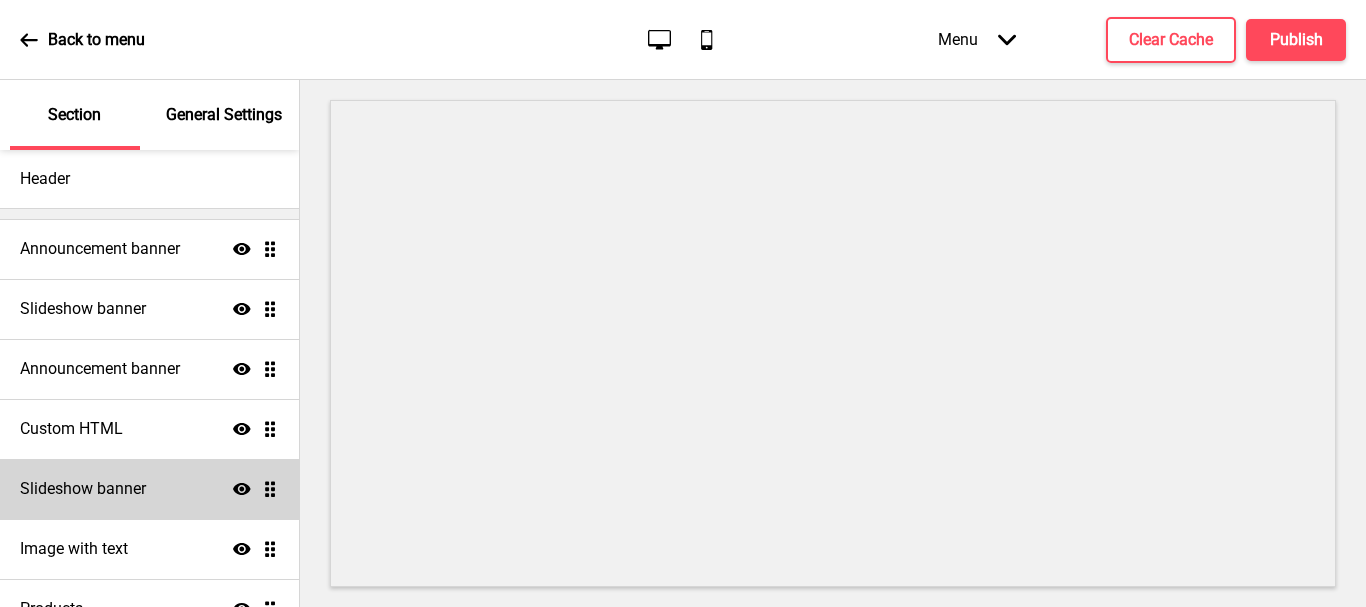 scroll, scrollTop: 0, scrollLeft: 0, axis: both 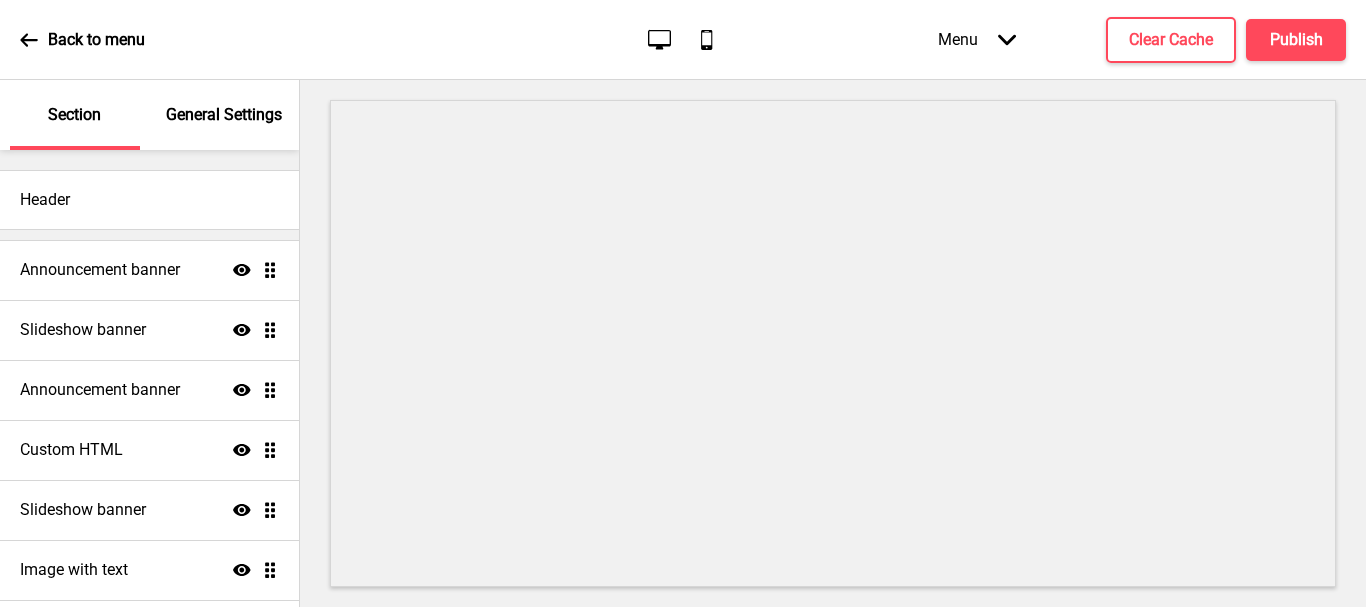 click 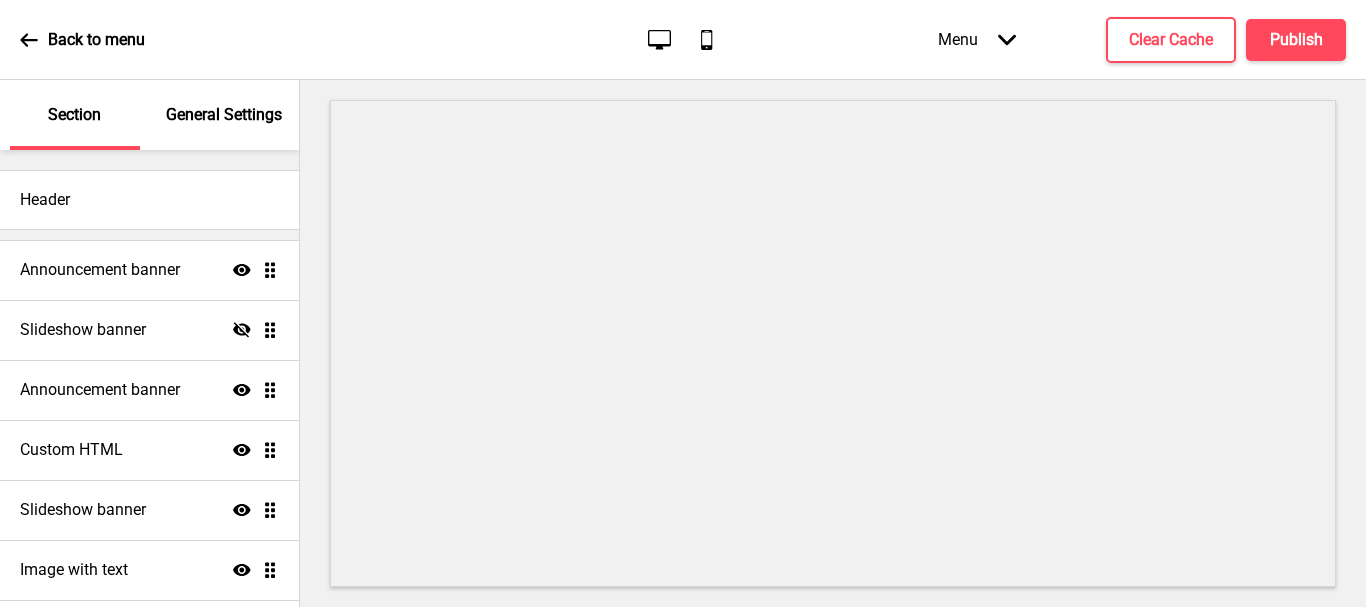 click on "General Settings" at bounding box center (224, 115) 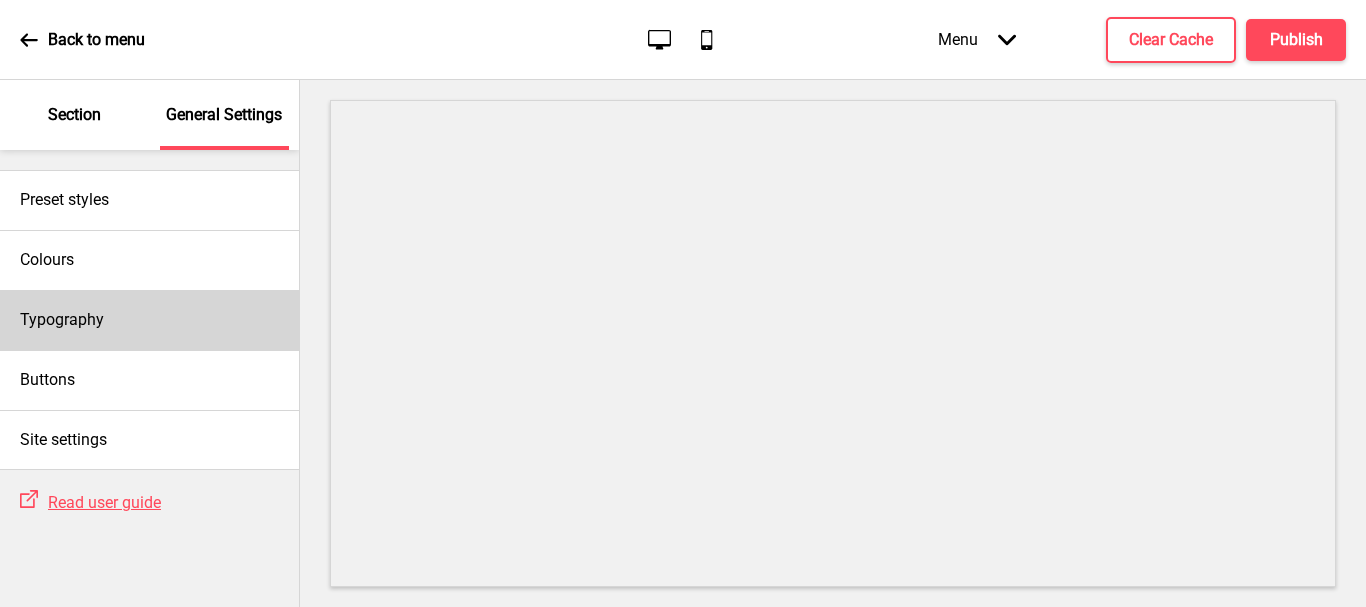 click on "Typography" at bounding box center (149, 320) 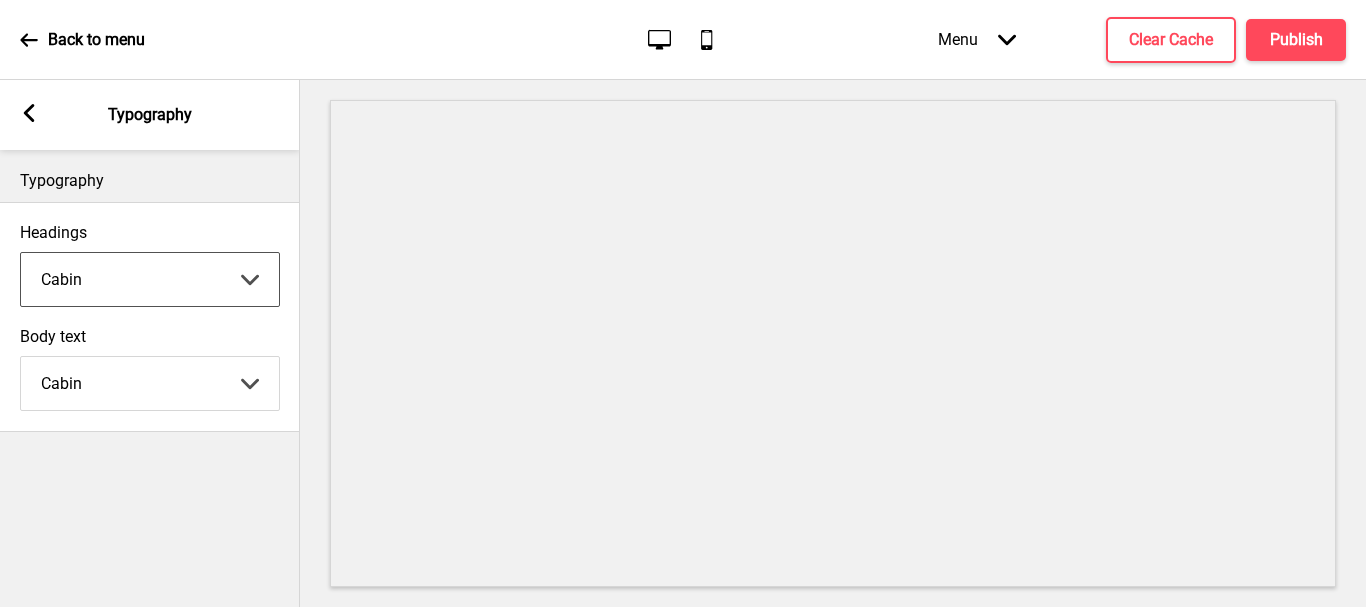 click on "Abhaya Libre Abril Fatface Adobe Garamond Pro Arimo Arsenal Arvo Berkshire Swash Be Vietnam Pro Bitter Bree Serif Cantora One Cabin Courgette Coustard Glegoo Hammersmith One Hind Guntur Josefin Sans Jost Kalam Lato Libre Baskerville Libre Franklin Lora Merriweather Nunito Sans Oregano Oswald Pacifico Playfair Display Prata Quattrocento Quicksand Roboto Roboto Slab Rye Sanchez Signika Trocchi Ubuntu Vollkorn Yeseva One 王漢宗細黑體繁 王漢宗細圓體繁 王漢宗粗明體繁 小米兰亭简 腾翔嘉丽细圆简 腾祥睿黑简 王漢宗波卡體繁一空陰 王漢宗粗圓體繁一雙空 瀨戶字體繁 田氏方筆刷體繁 田氏细笔刷體繁 站酷快乐简体 站酷酷黑 站酷小薇字体简体 Aa晚风 Aa荷包鼓鼓 中文 STSong" at bounding box center (150, 279) 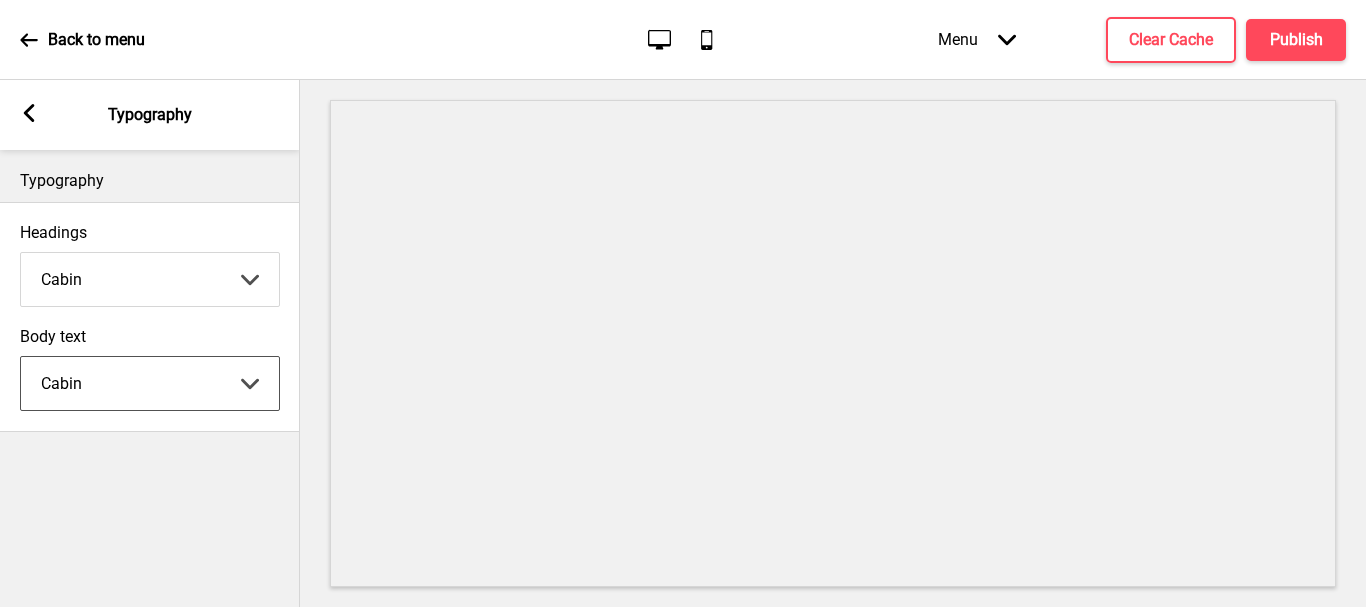 click on "Abhaya Libre Abril Fatface Adobe Garamond Pro Arimo Arsenal Arvo Berkshire Swash Be Vietnam Pro Bitter Bree Serif Cantora One Cabin Courgette Coustard Glegoo Hammersmith One Hind Guntur Josefin Sans Jost Kalam Lato Libre Baskerville Libre Franklin Lora Merriweather Nunito Sans Oregano Oswald Pacifico Playfair Display Prata Quattrocento Quicksand Roboto Roboto Slab Rye Sanchez Signika Trocchi Ubuntu Vollkorn Yeseva One 王漢宗細黑體繁 王漢宗細圓體繁 王漢宗粗明體繁 小米兰亭简 腾翔嘉丽细圆简 腾祥睿黑简 王漢宗波卡體繁一空陰 王漢宗粗圓體繁一雙空 瀨戶字體繁 田氏方筆刷體繁 田氏细笔刷體繁 站酷快乐简体 站酷酷黑 站酷小薇字体简体 Aa晚风 Aa荷包鼓鼓 中文 STSong" at bounding box center (150, 383) 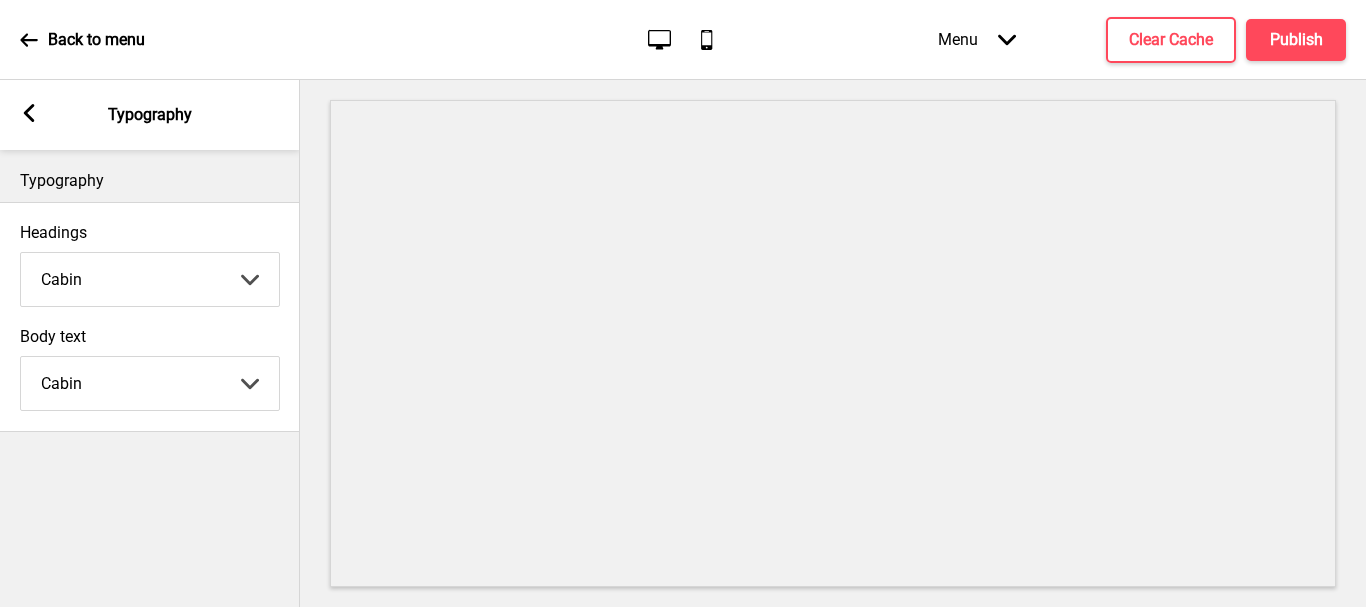 click 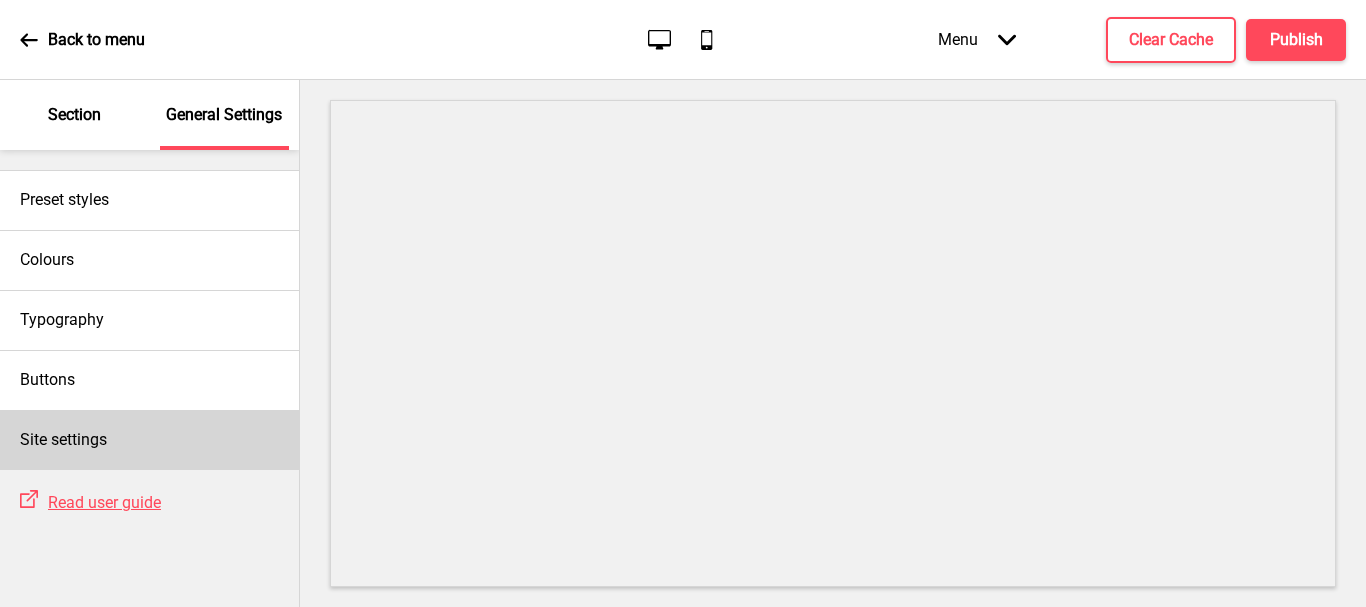 click on "Site settings" at bounding box center (149, 440) 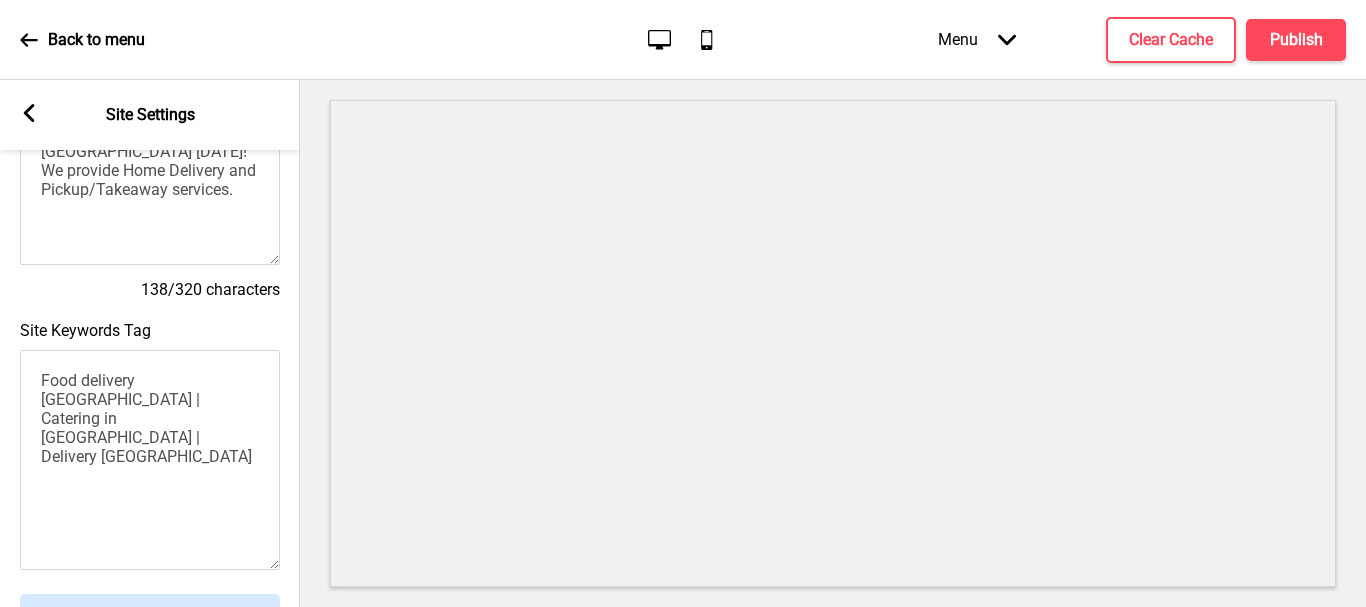 scroll, scrollTop: 100, scrollLeft: 0, axis: vertical 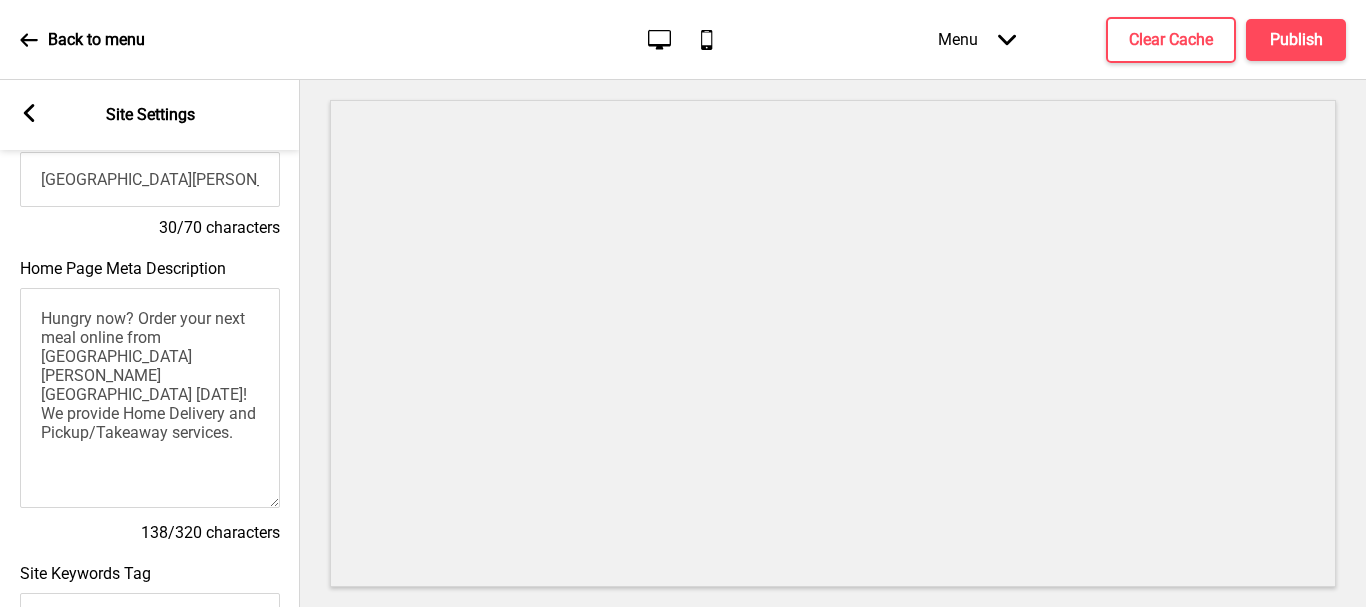 click on "Arrow left Site Settings" at bounding box center (150, 115) 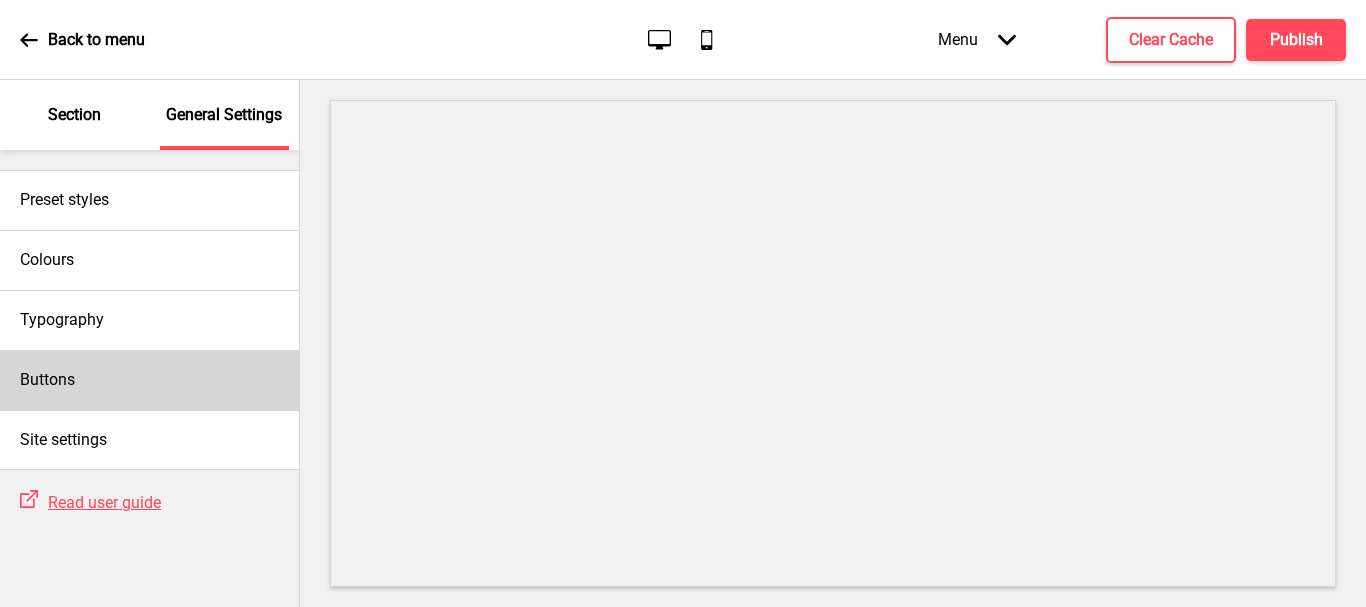 click on "Buttons" at bounding box center (149, 380) 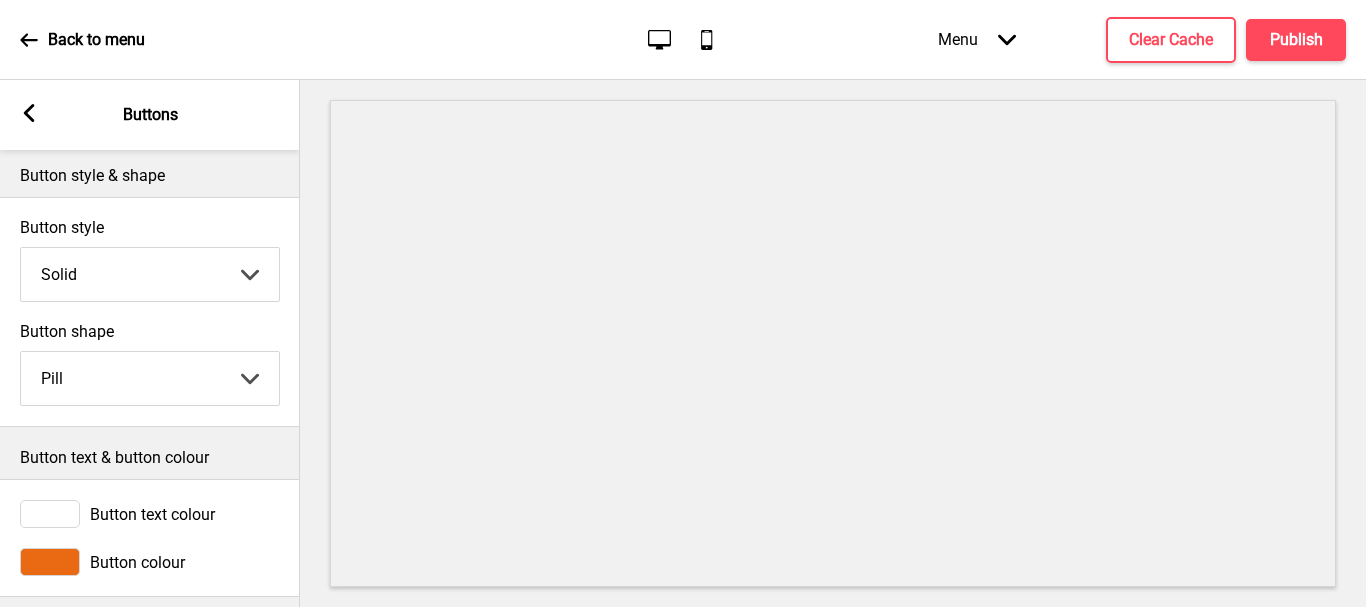 scroll, scrollTop: 0, scrollLeft: 0, axis: both 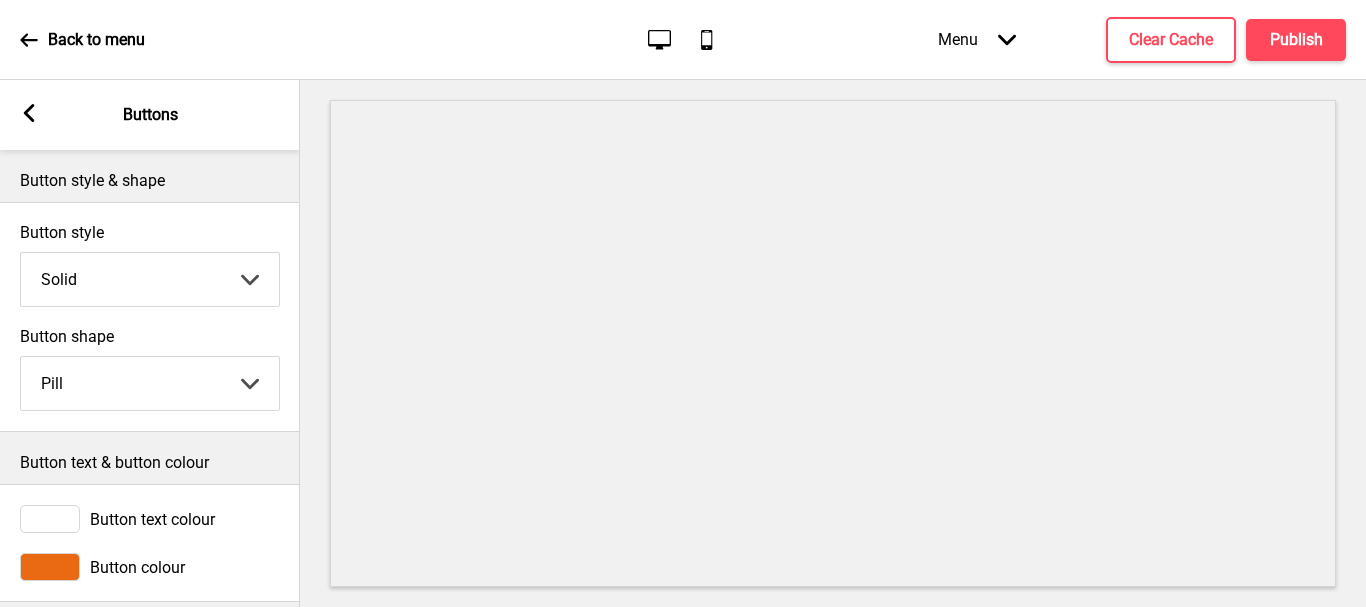 click 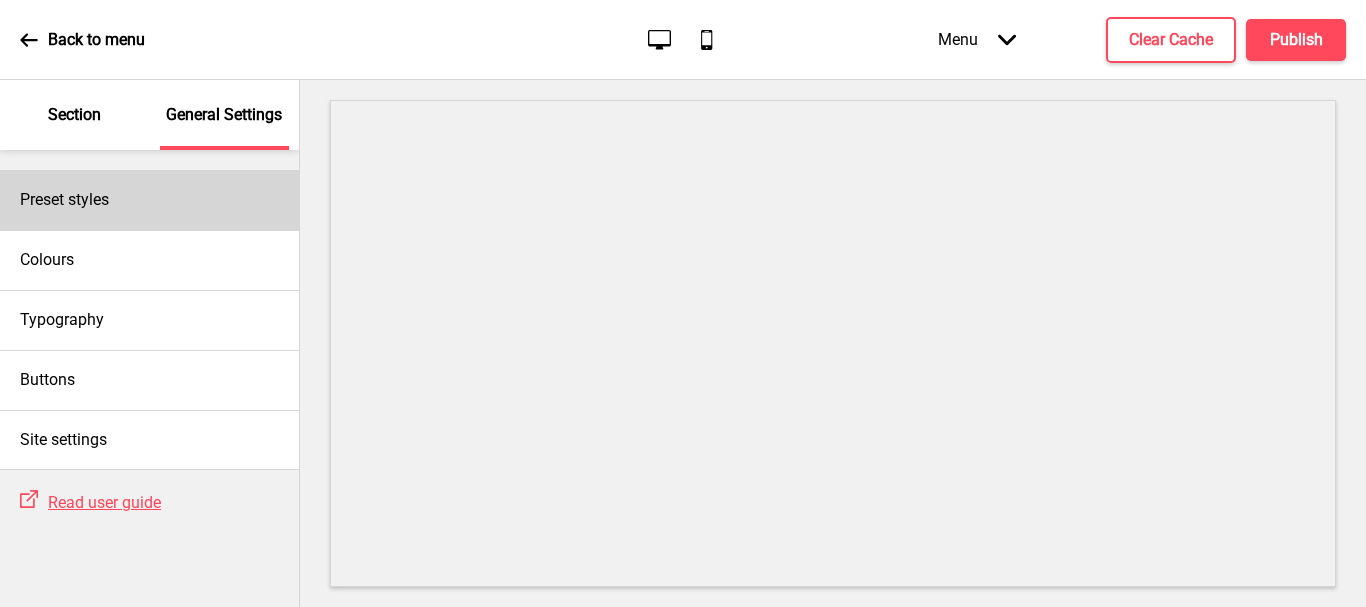 click on "Preset styles" at bounding box center (64, 200) 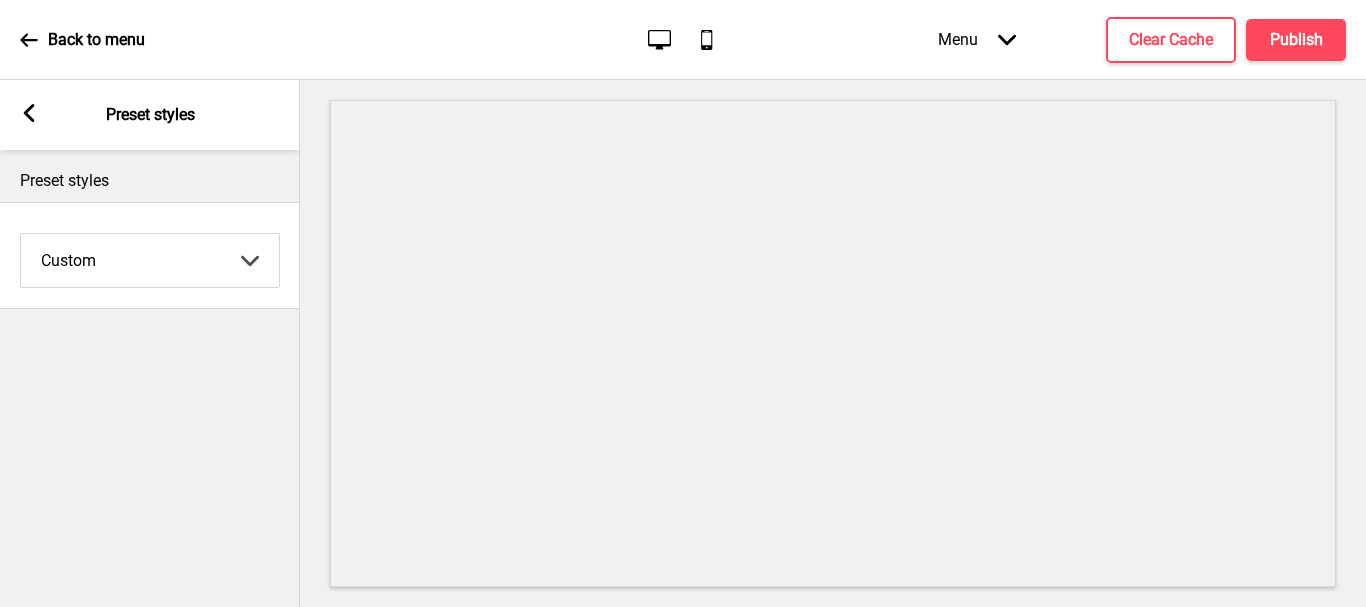 click on "Coffee Contrast Dark Earth Marine Minimalist Modern Oddle Pastel Yellow Fruits Custom" at bounding box center (150, 260) 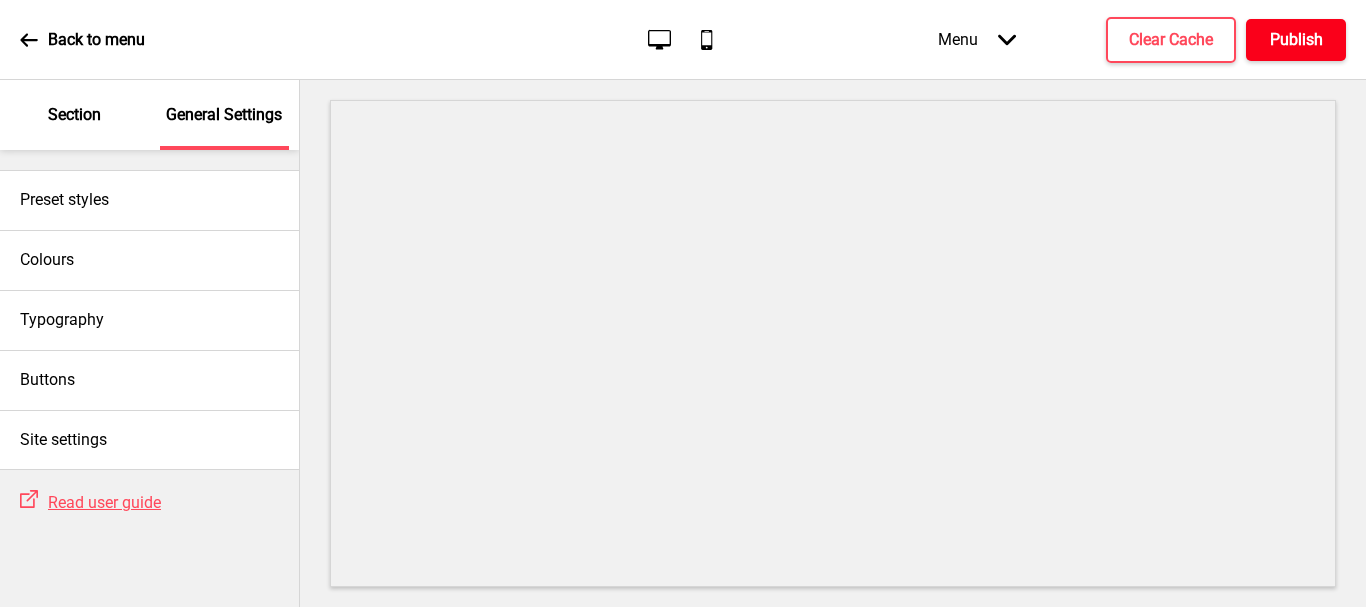 click on "Publish" at bounding box center (1296, 40) 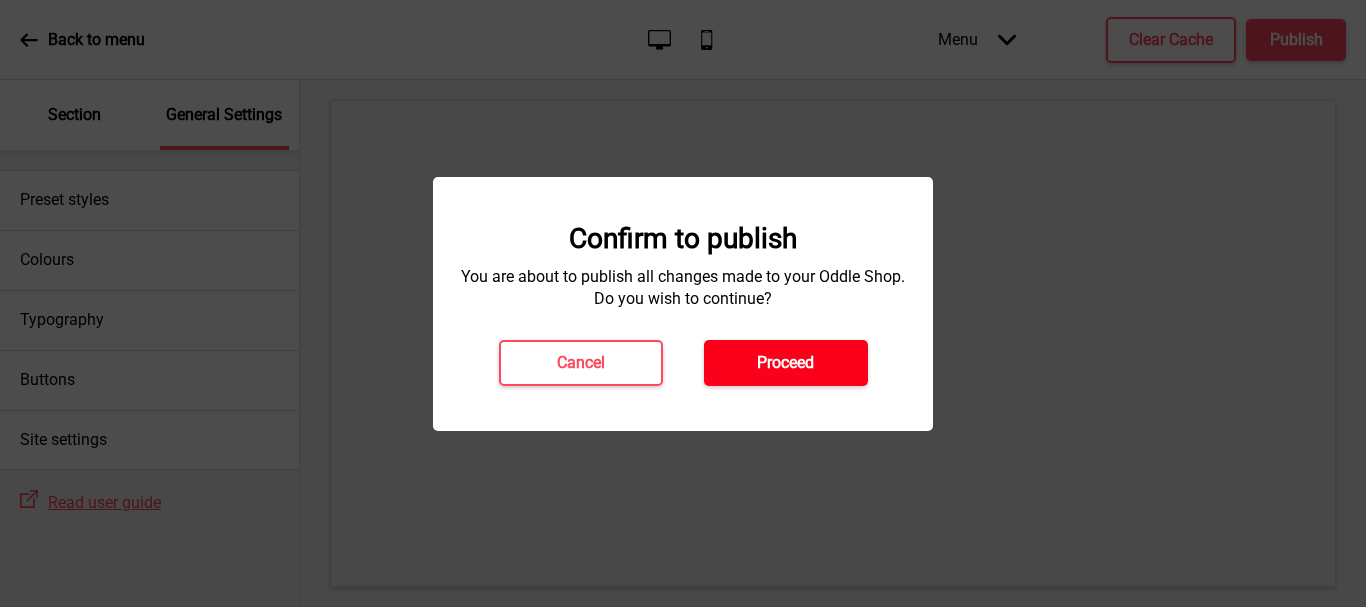 click on "Proceed" at bounding box center [785, 363] 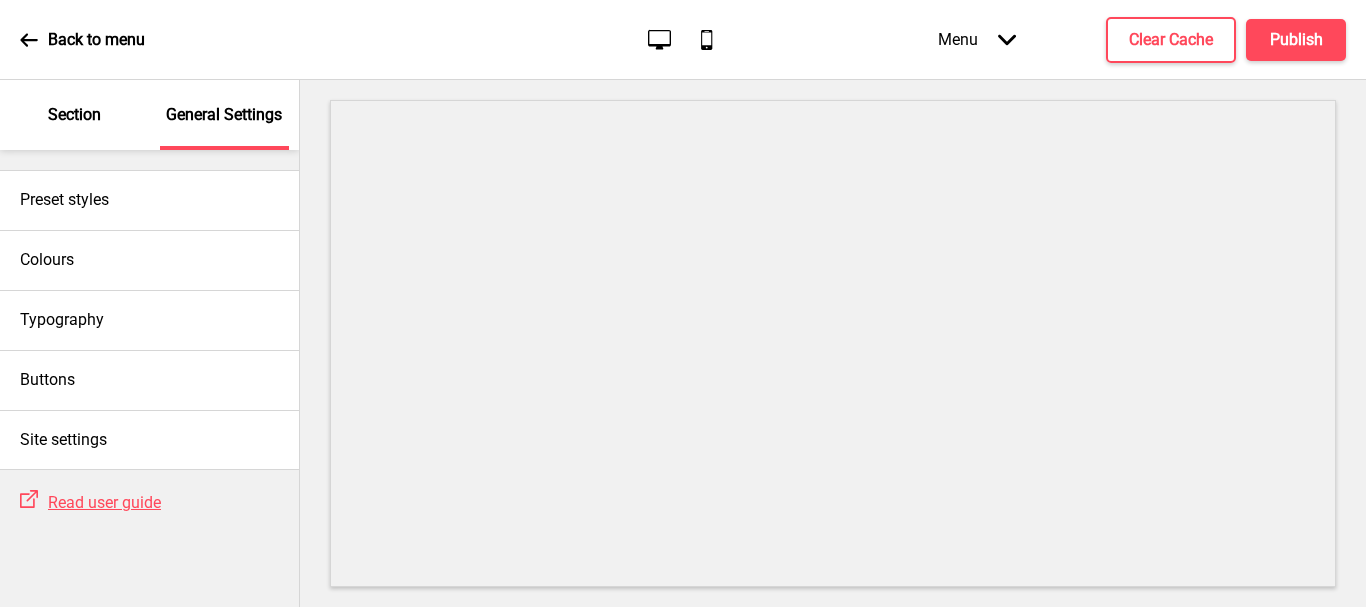 click 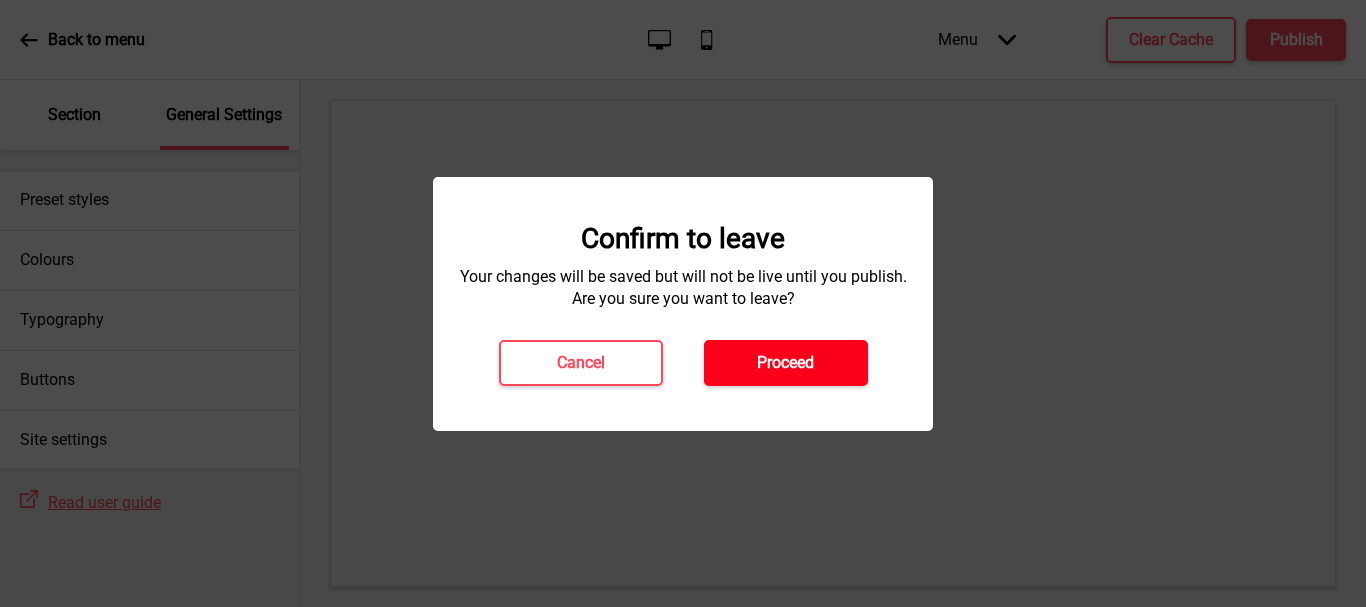 click on "Proceed" at bounding box center (785, 363) 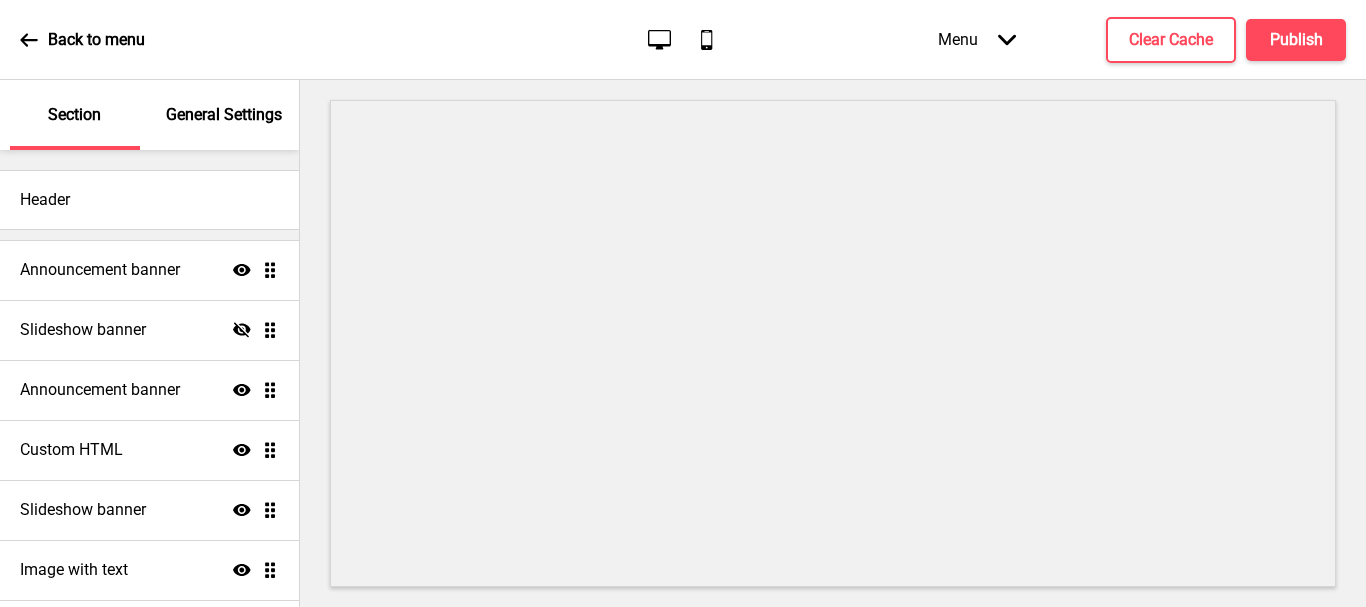 click on "Announcement banner" at bounding box center [100, 270] 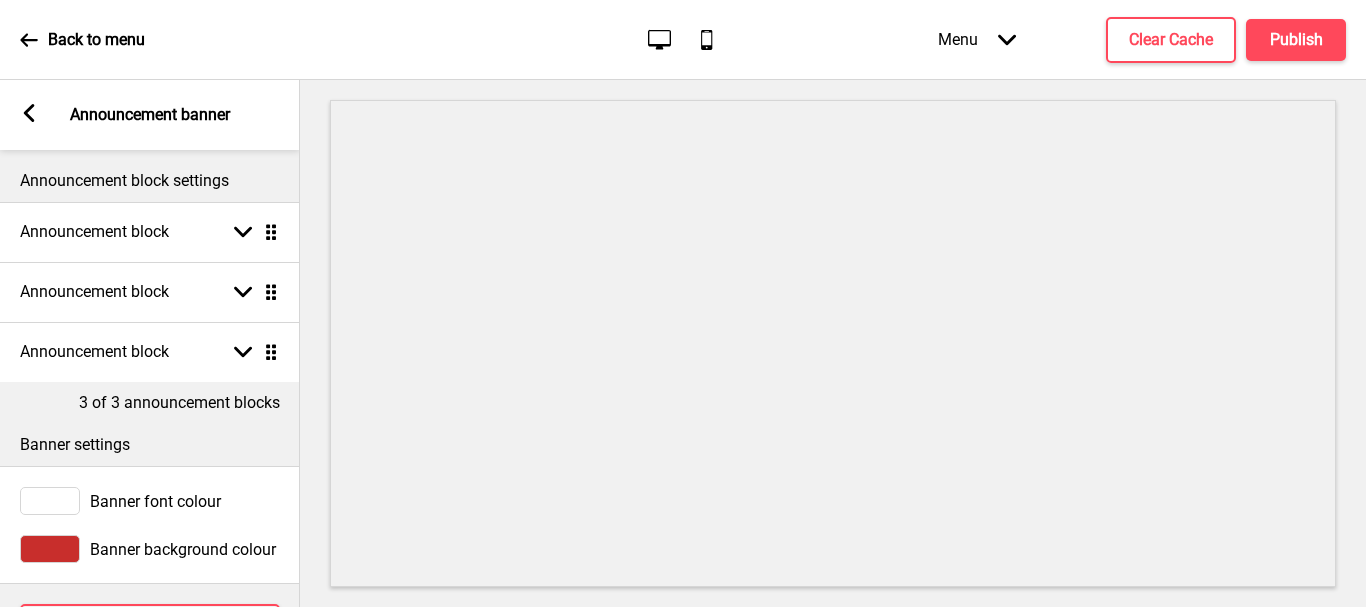 scroll, scrollTop: 0, scrollLeft: 0, axis: both 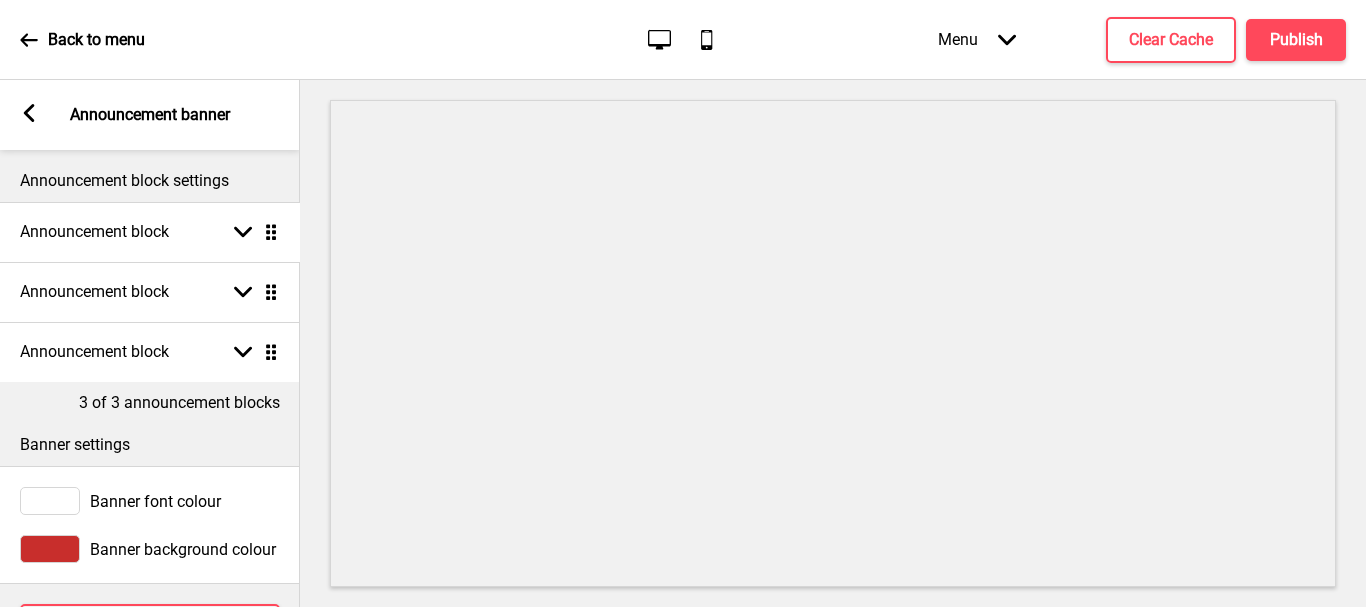click on "Announcement block Arrow down Drag Announcement block Arrow down Drag Announcement block Arrow down Drag" at bounding box center [150, 292] 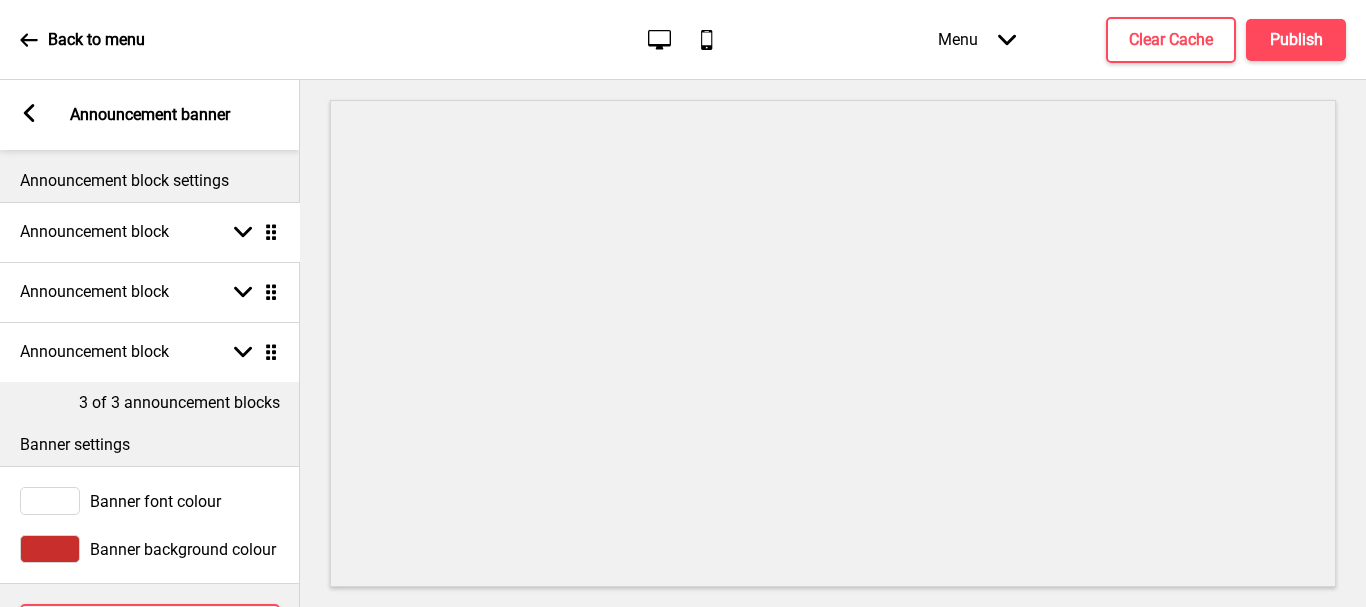 click on "Announcement block Arrow down Drag Announcement block Arrow down Drag Announcement block Arrow down Drag" at bounding box center (150, 292) 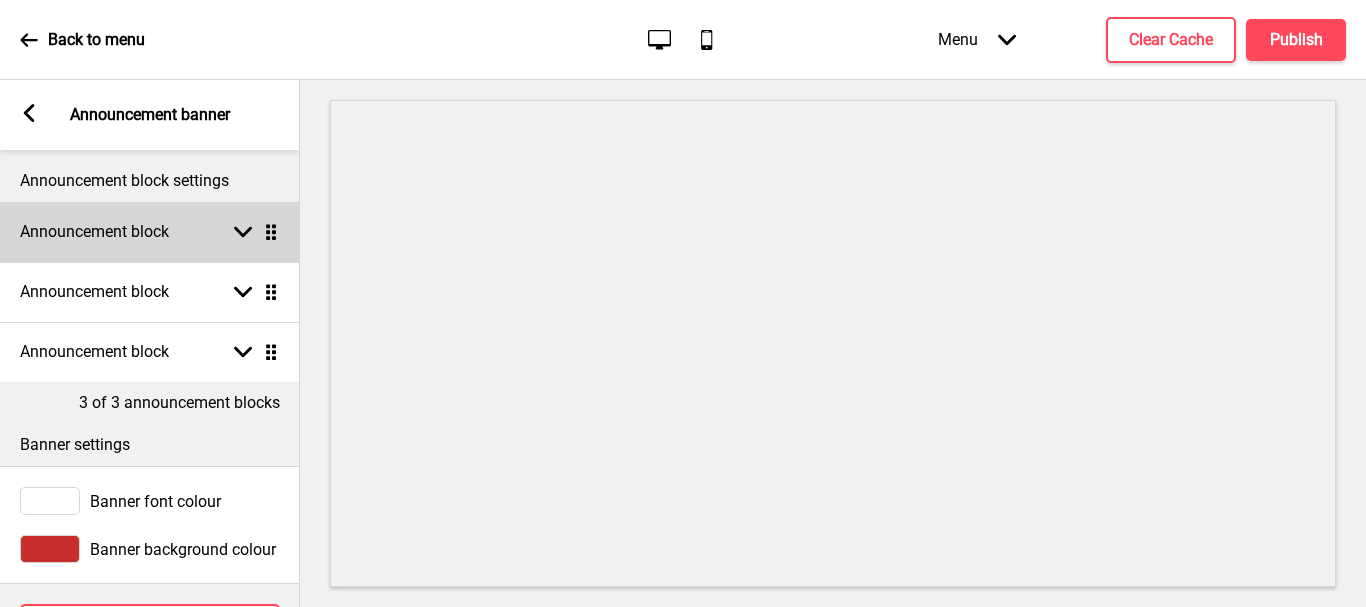 click 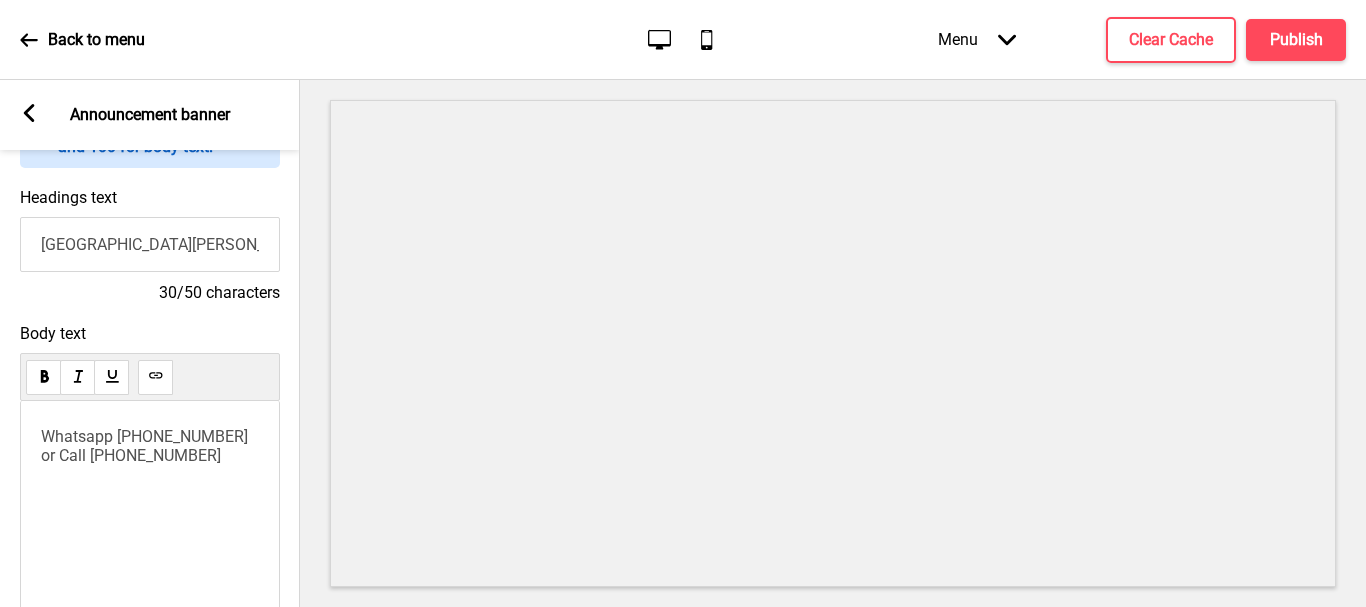 scroll, scrollTop: 300, scrollLeft: 0, axis: vertical 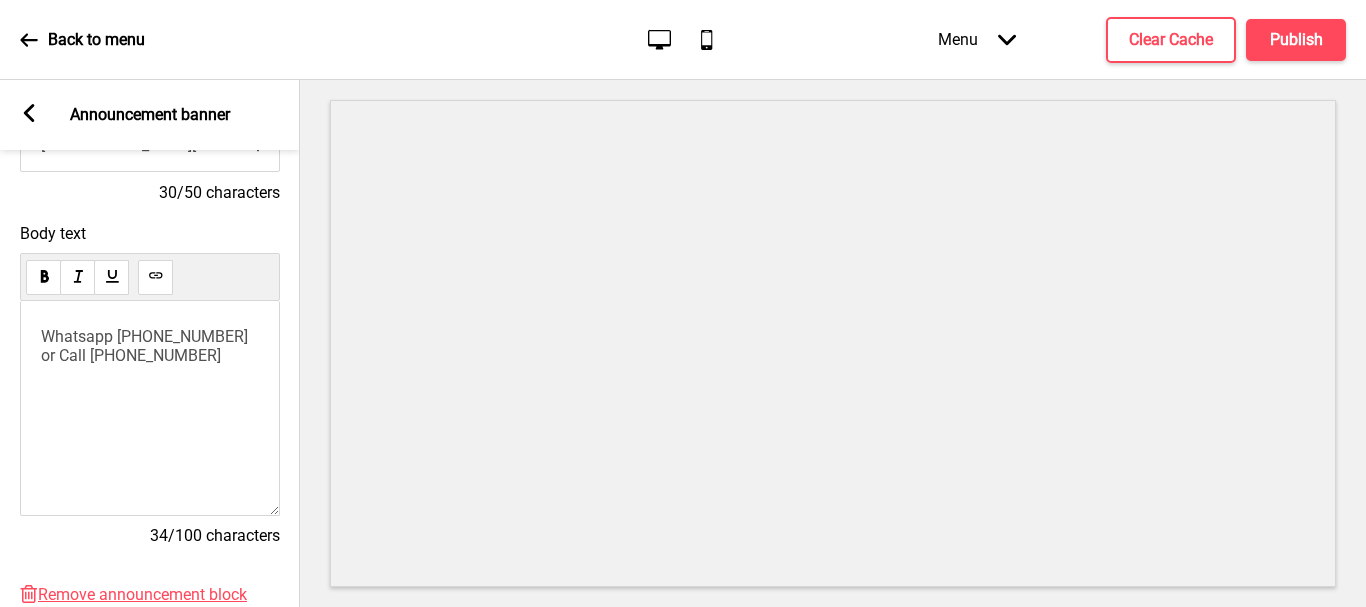 click on "Whatsapp 83100085 or Call 64636289" at bounding box center (146, 346) 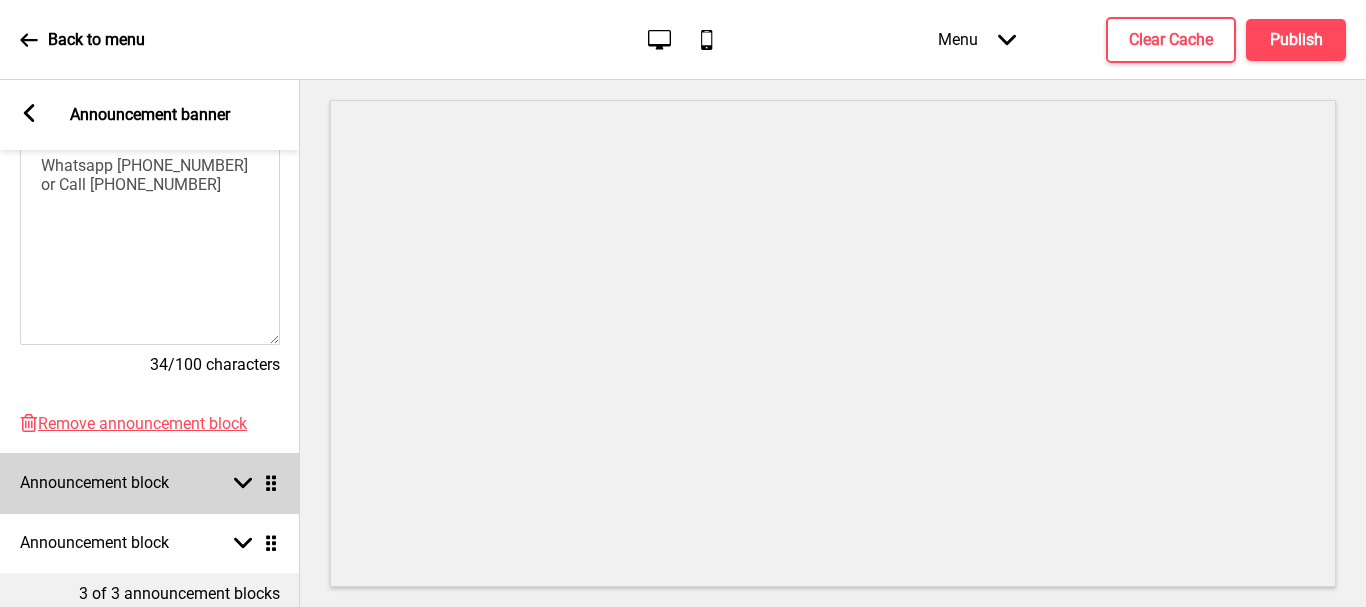 scroll, scrollTop: 600, scrollLeft: 0, axis: vertical 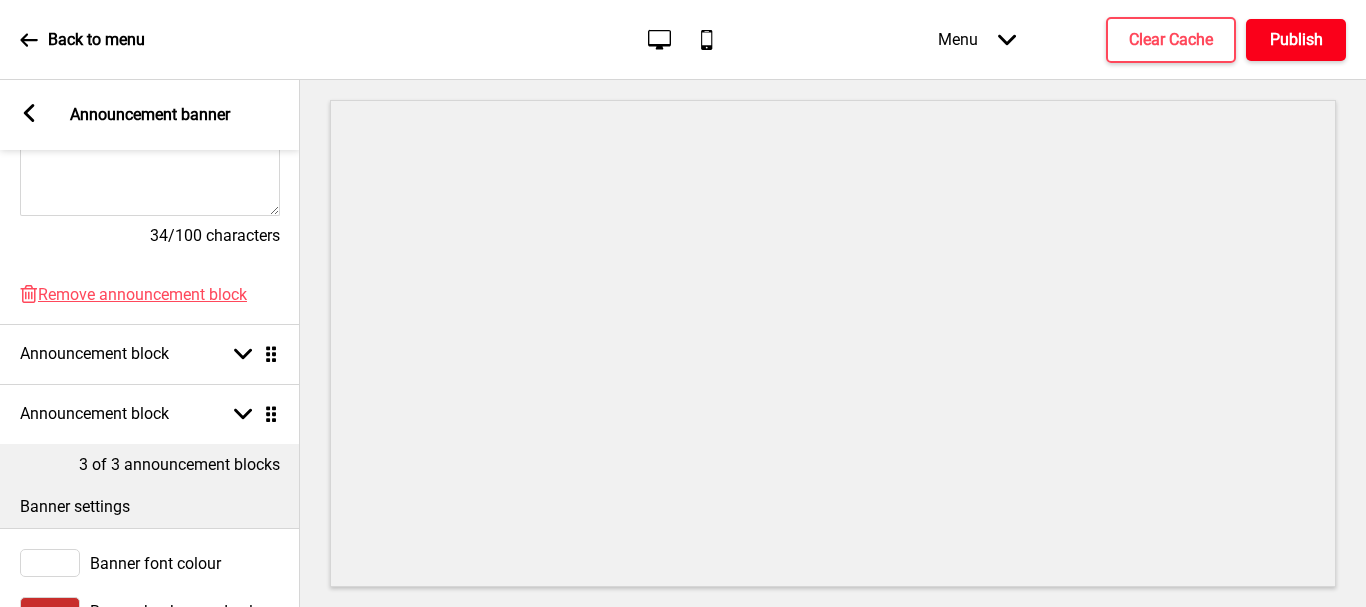 click on "Publish" at bounding box center [1296, 40] 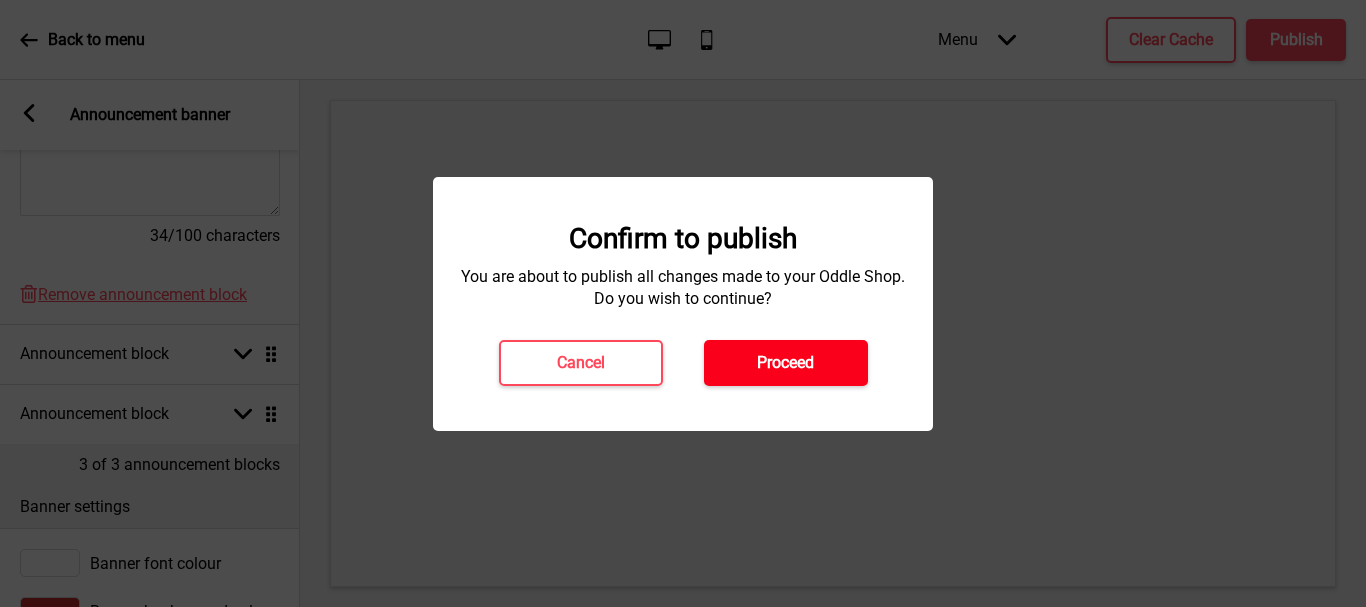 click on "Proceed" at bounding box center (785, 363) 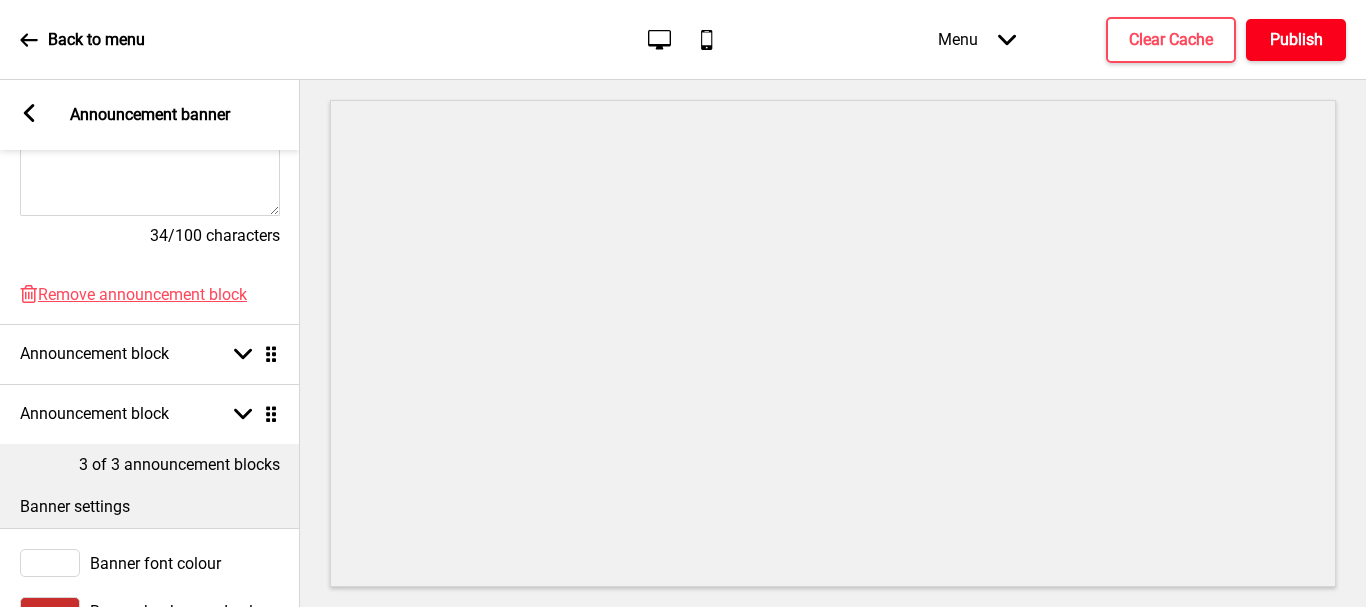 click on "Publish" at bounding box center [1296, 40] 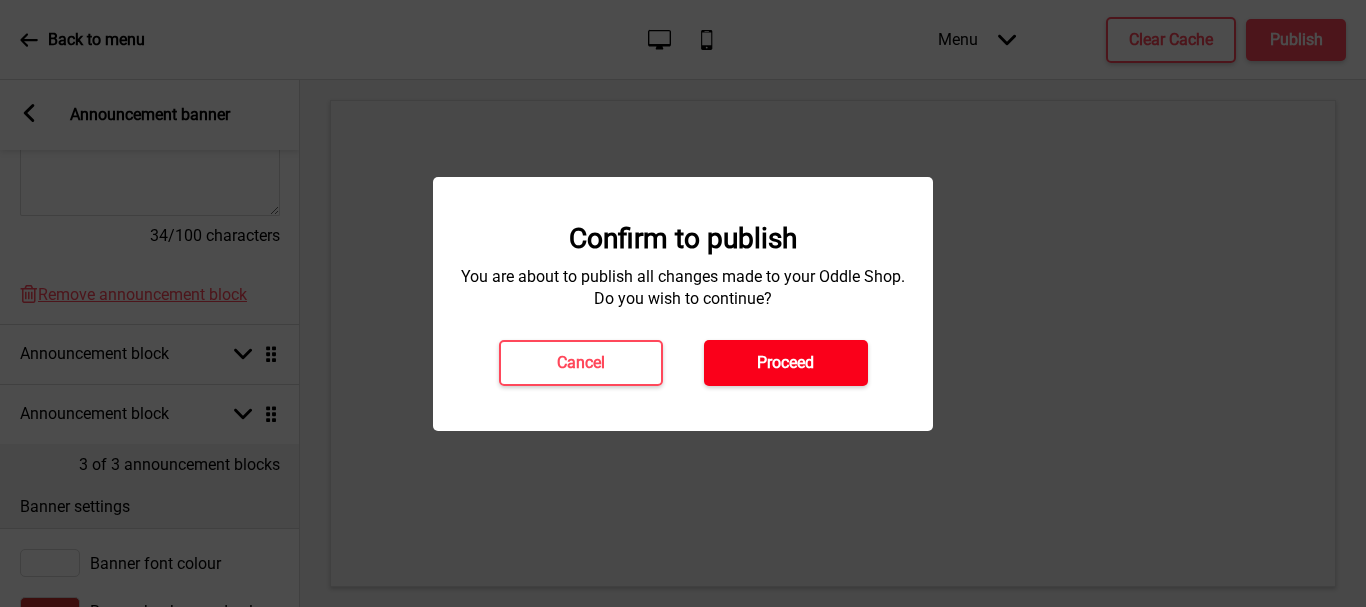 click on "Proceed" at bounding box center (785, 363) 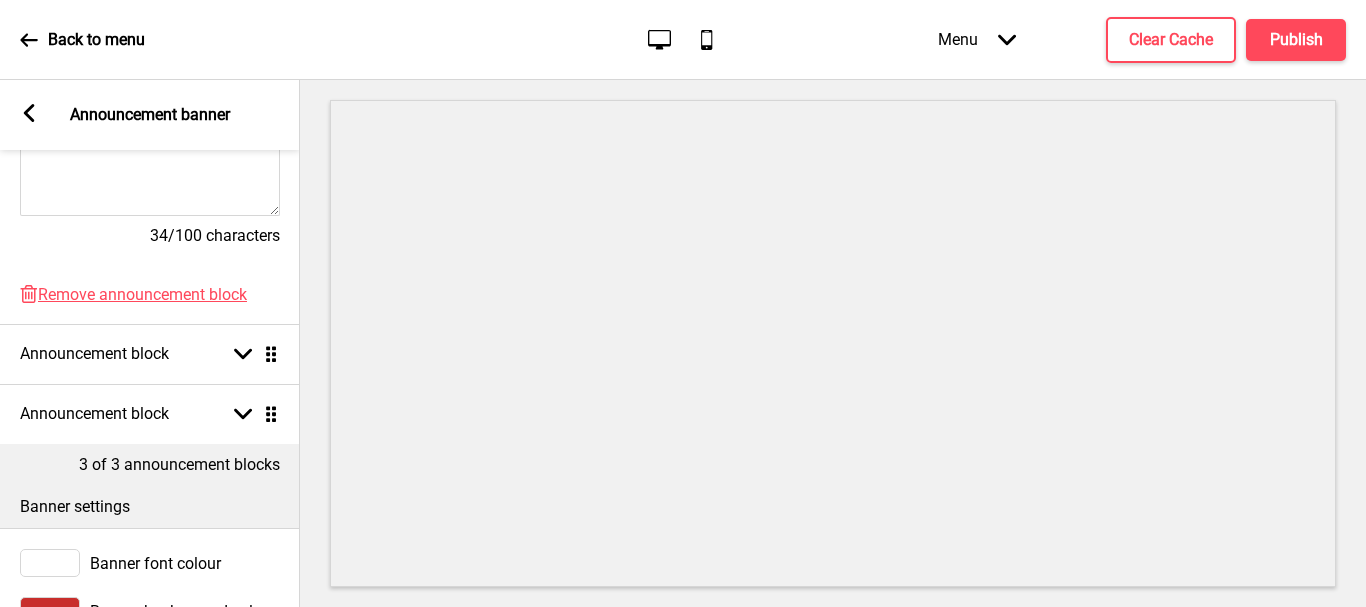 click on "Back to menu" at bounding box center (96, 40) 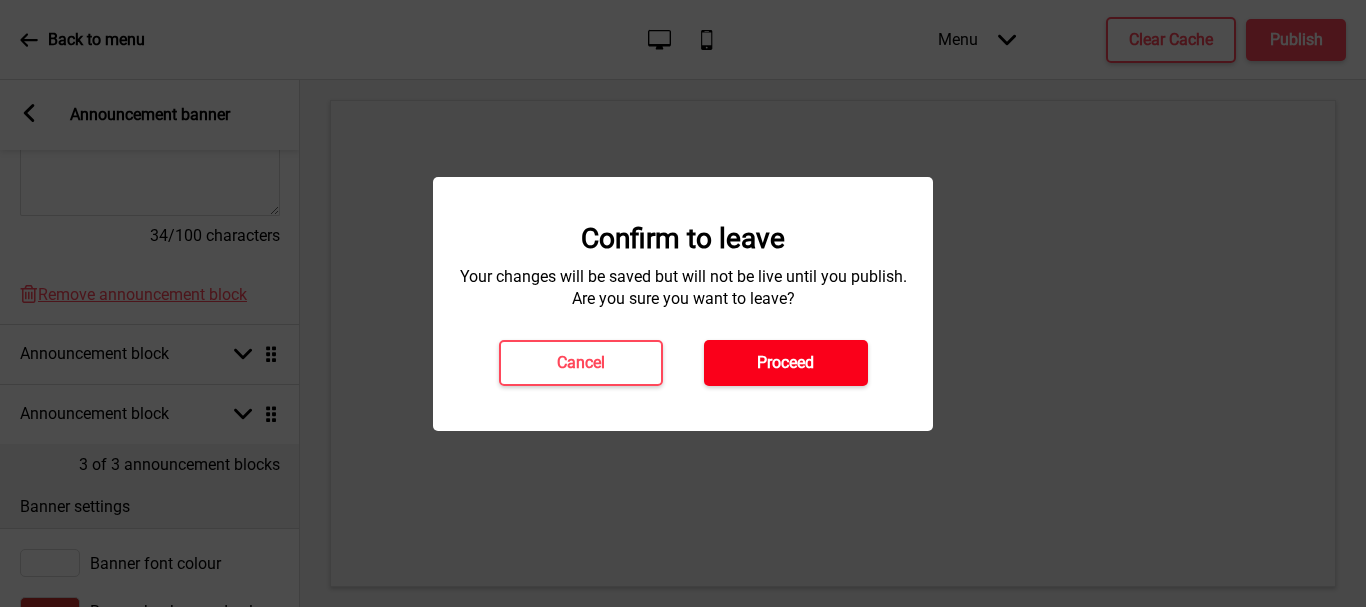 click on "Proceed" at bounding box center (785, 363) 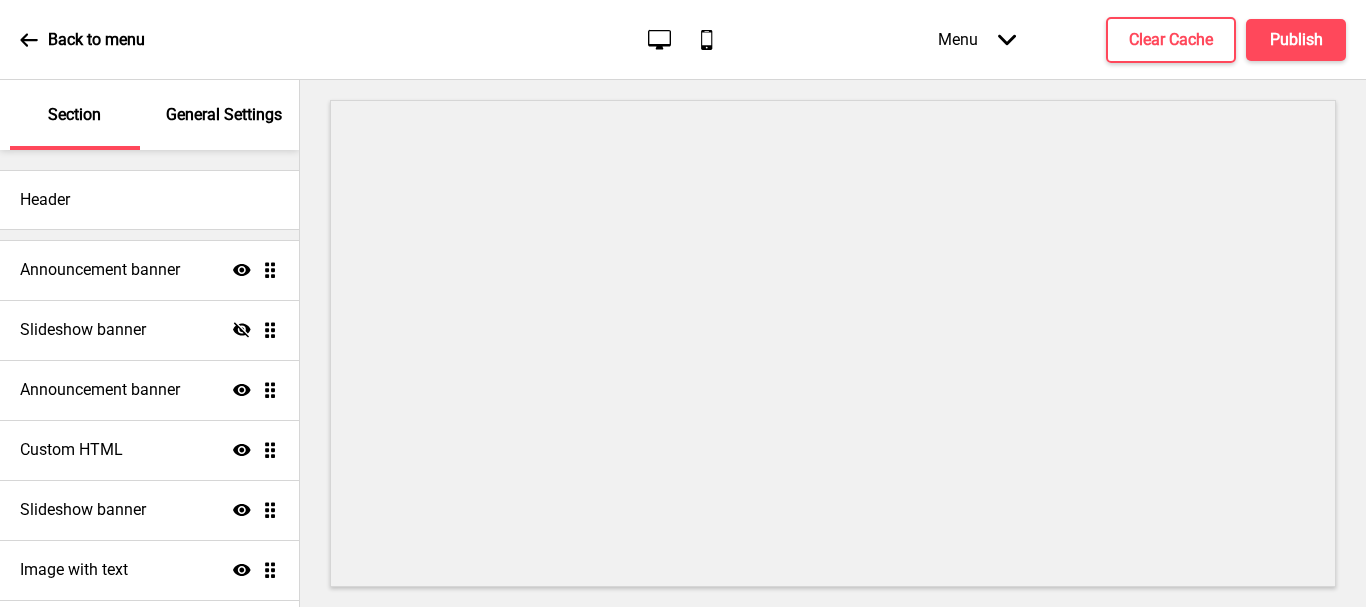 click on "General Settings" at bounding box center [224, 115] 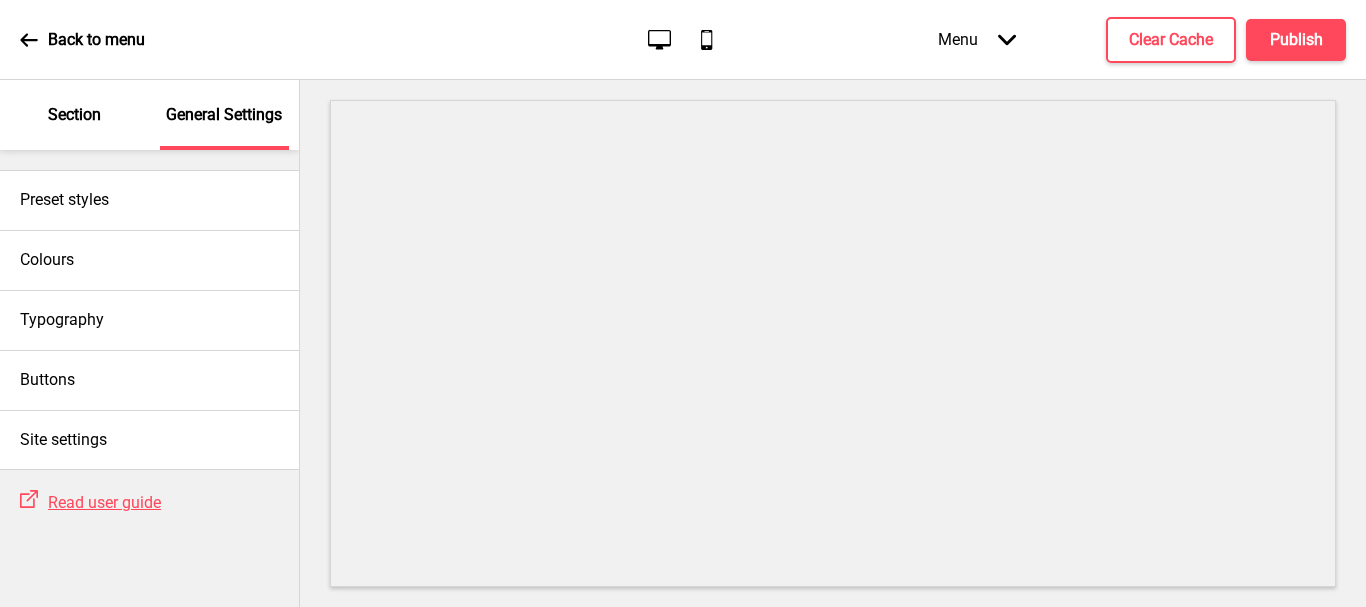 scroll, scrollTop: 0, scrollLeft: 0, axis: both 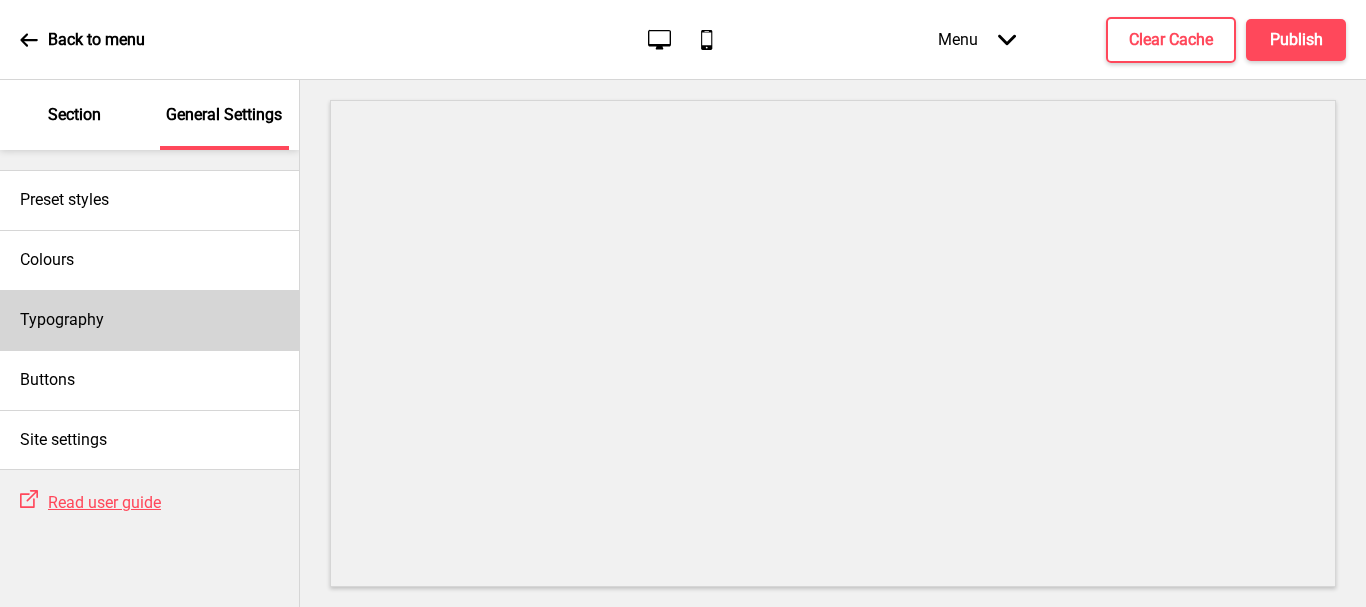 click on "Typography" at bounding box center (149, 320) 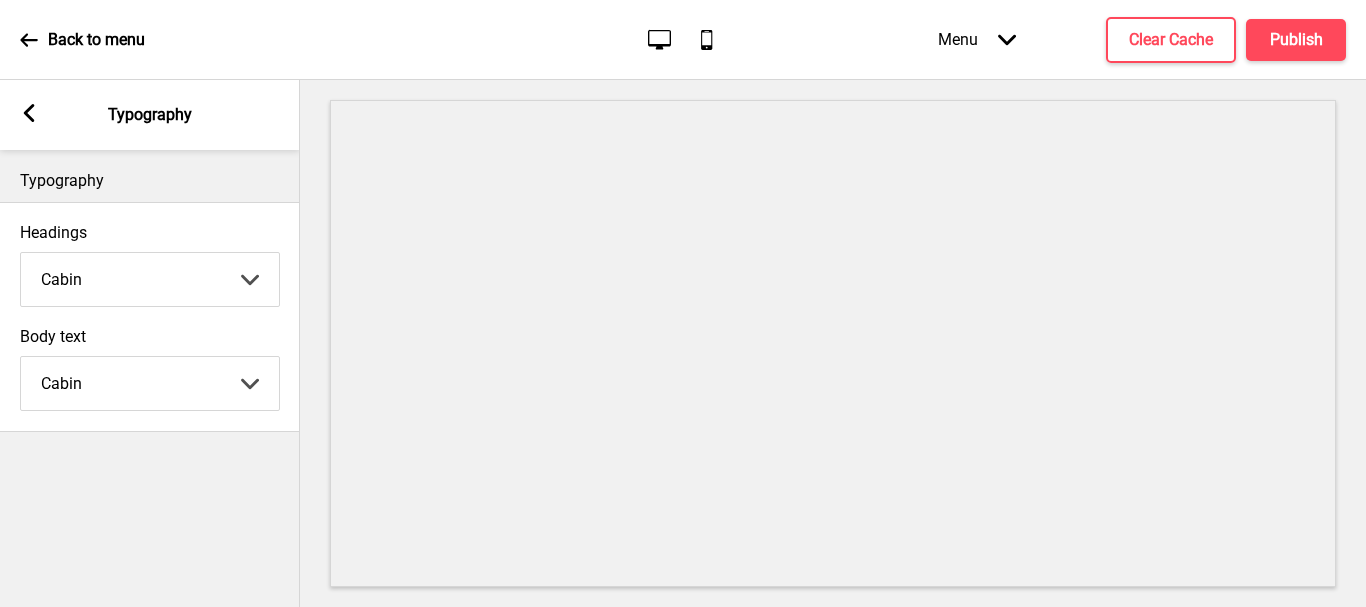 click on "Arrow left Typography" at bounding box center (150, 115) 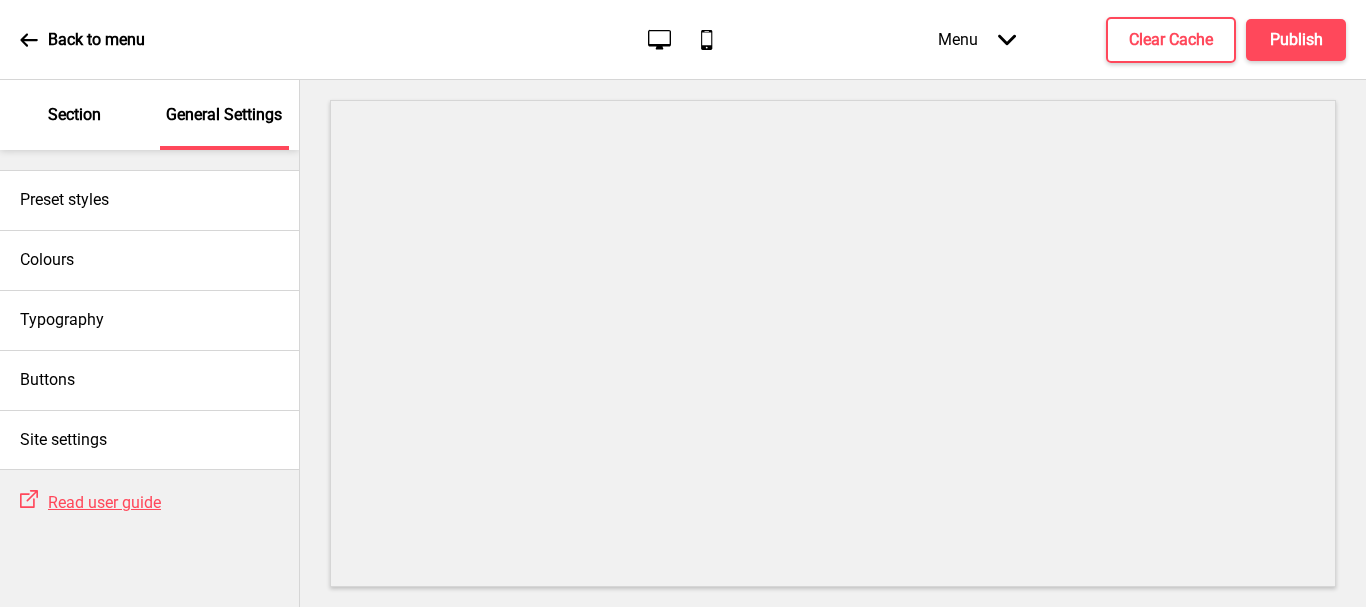 click on "Back to menu" at bounding box center (96, 40) 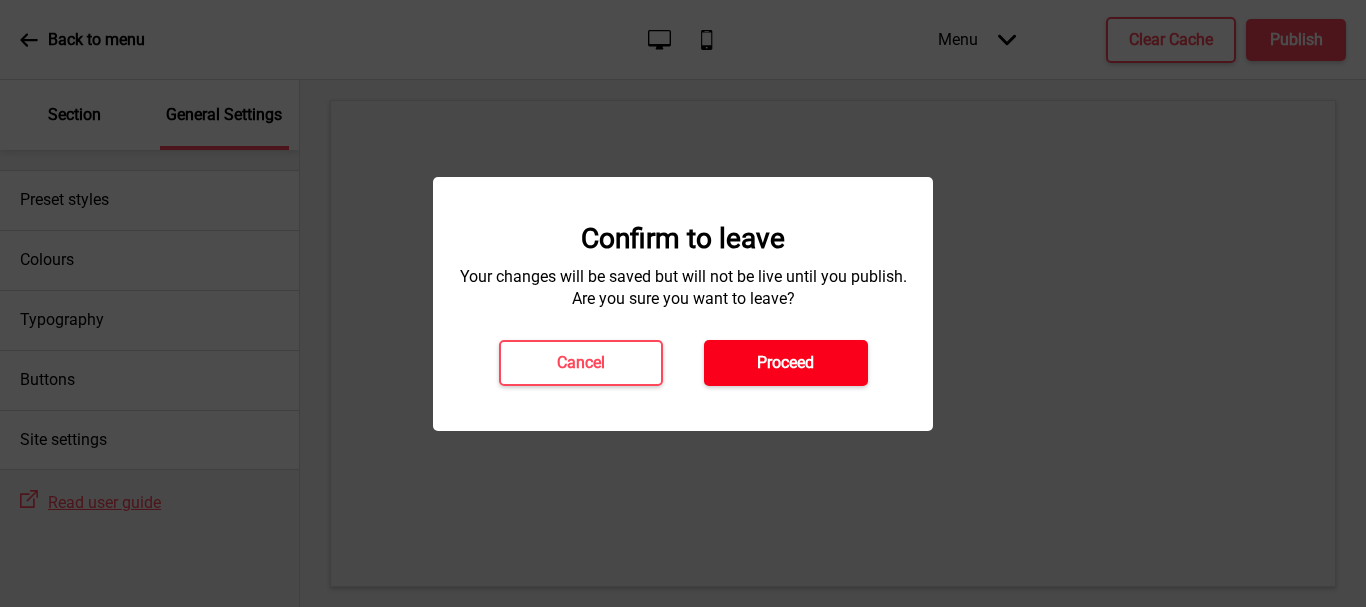 click on "Proceed" at bounding box center (785, 363) 